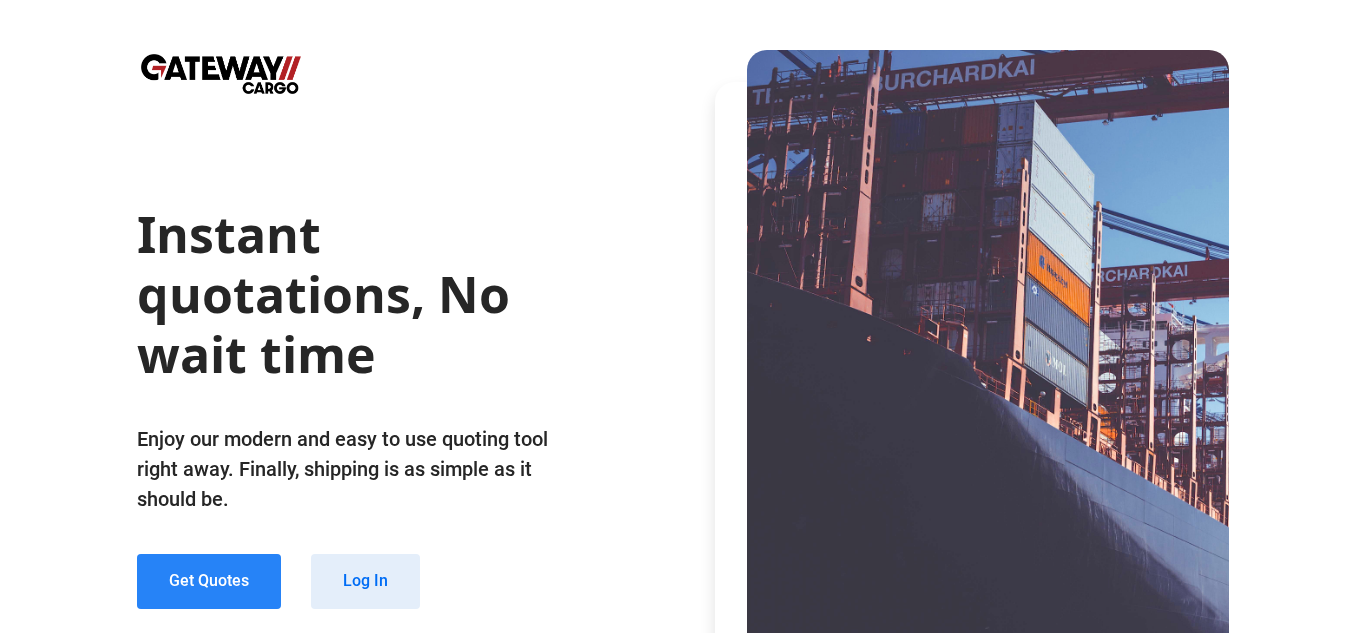 scroll, scrollTop: 0, scrollLeft: 0, axis: both 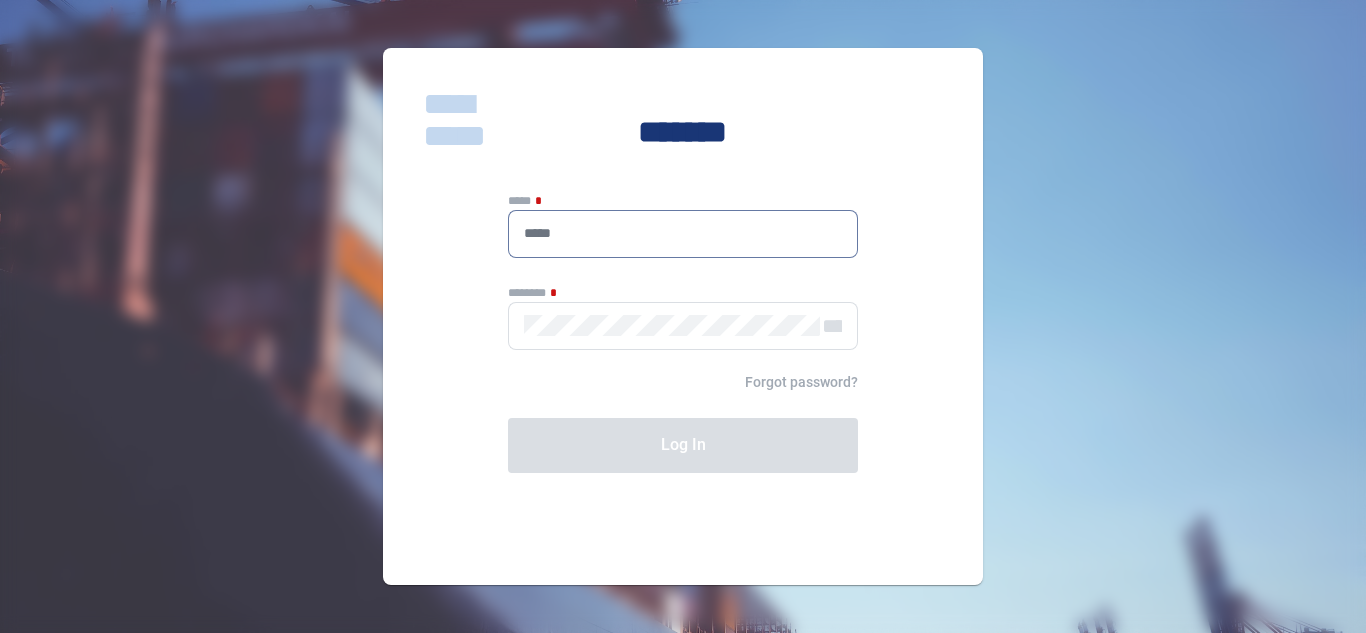 click at bounding box center [683, 233] 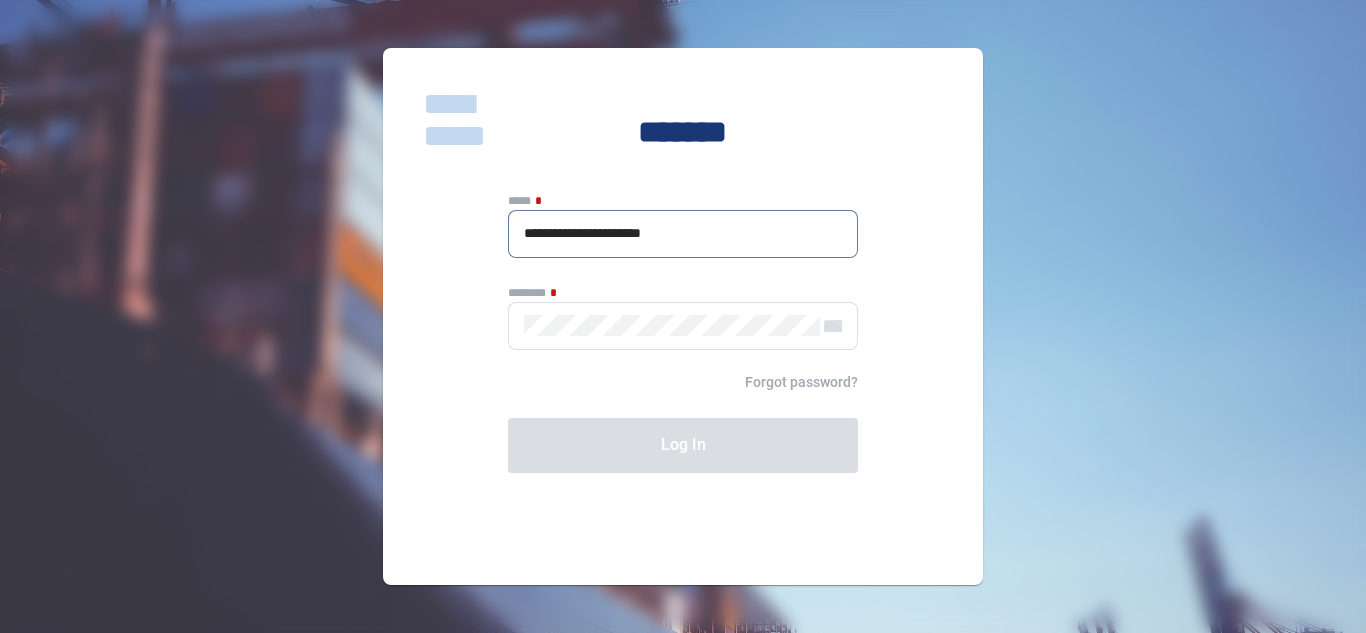 click on "**********" at bounding box center [683, 233] 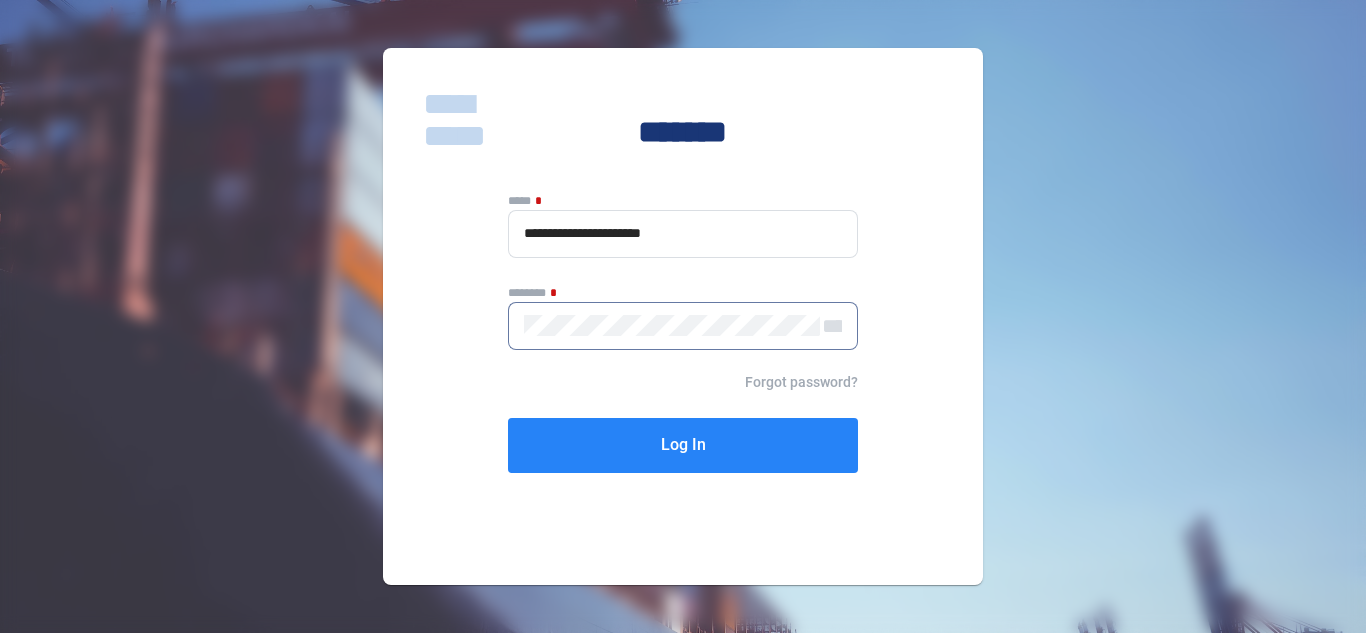 click on "Log In" 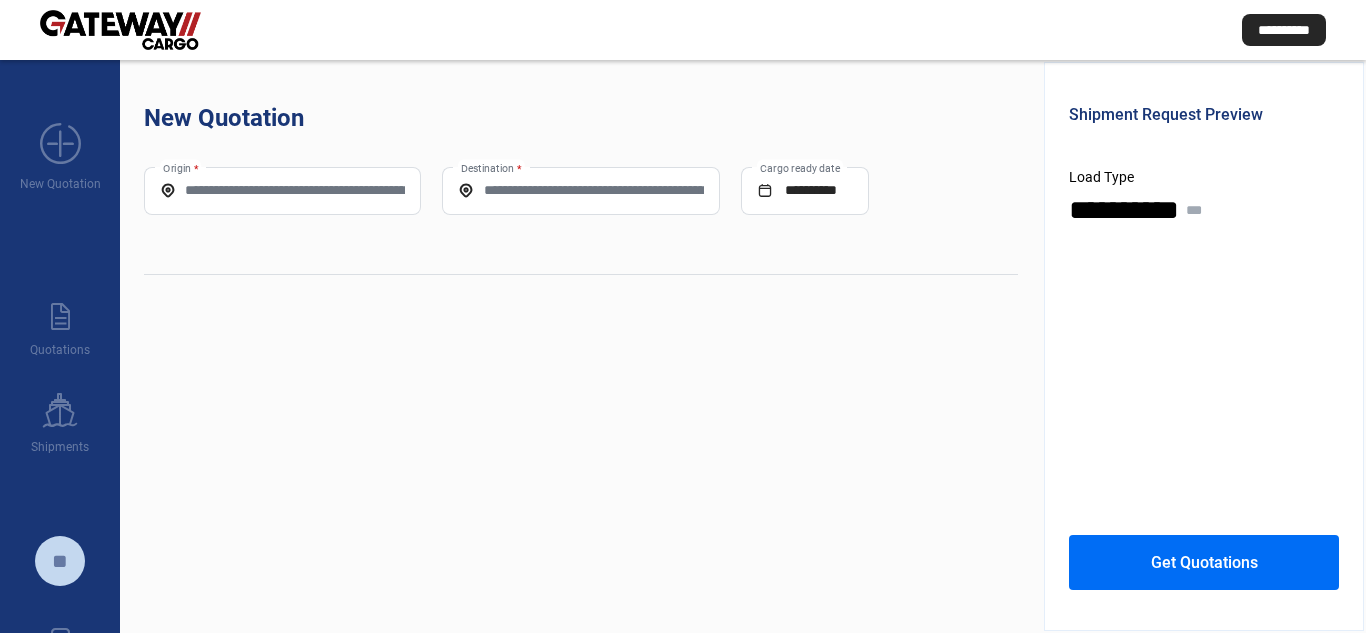 click on "Origin *" at bounding box center [282, 190] 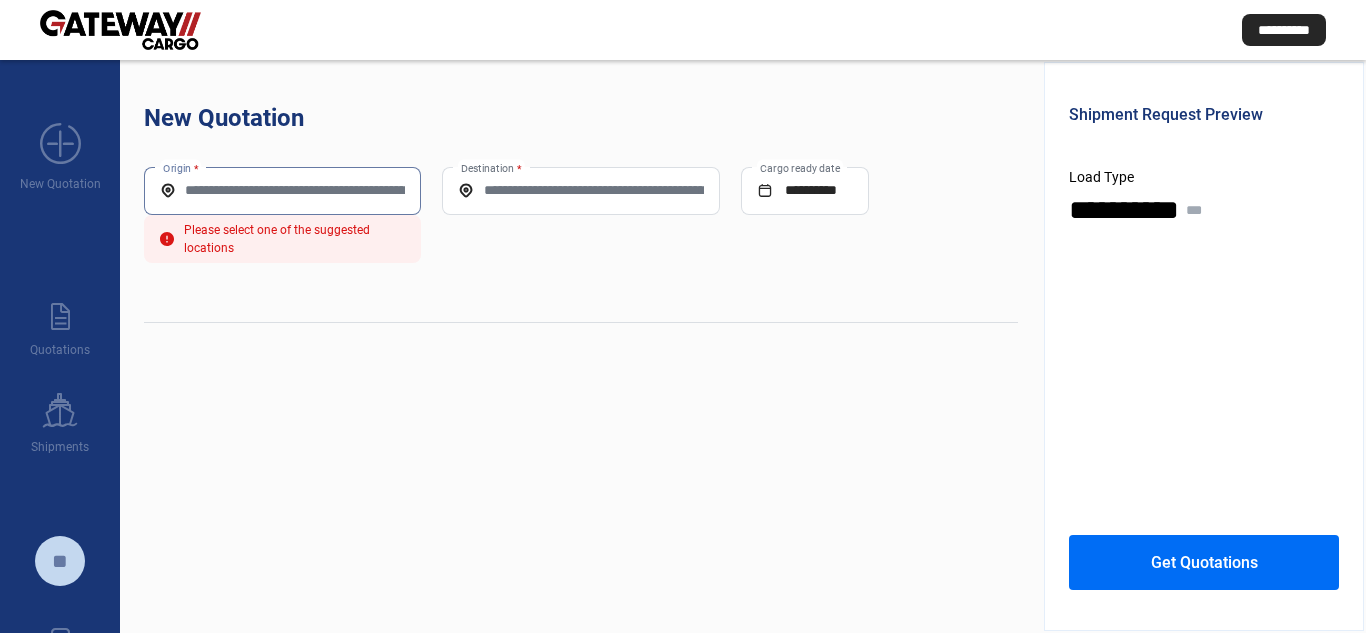 paste on "**********" 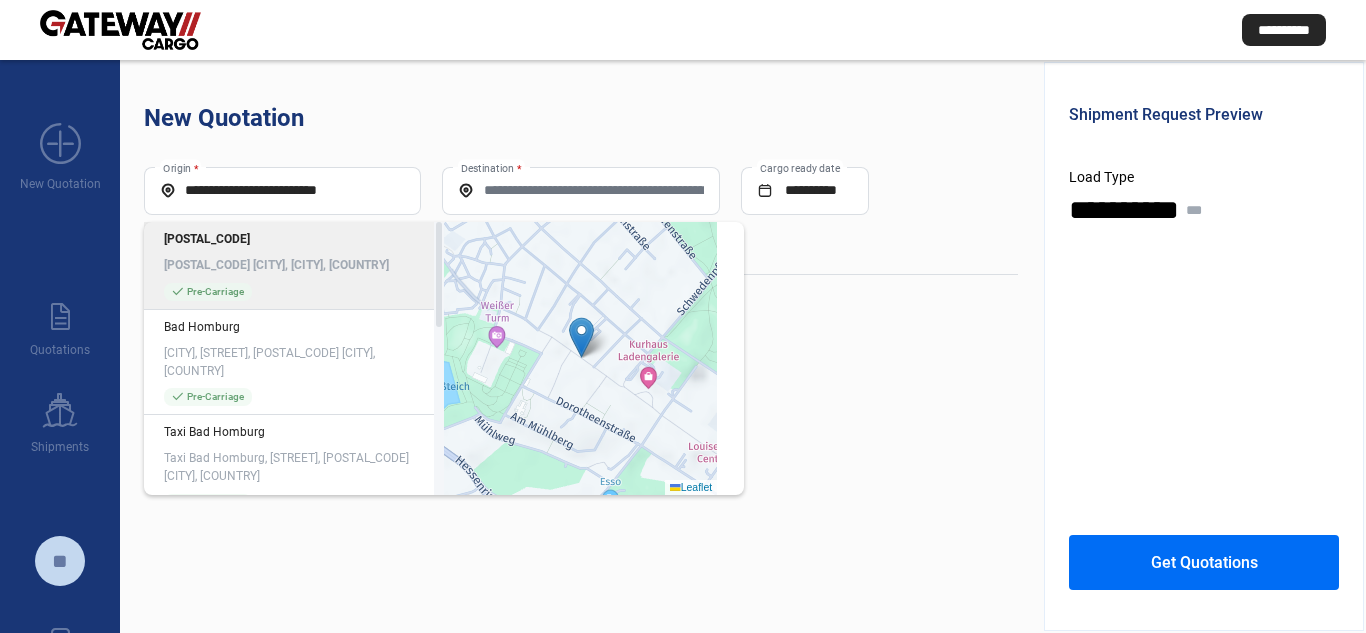 click on "[POSTAL_CODE] [CITY], [CITY], [COUNTRY]" 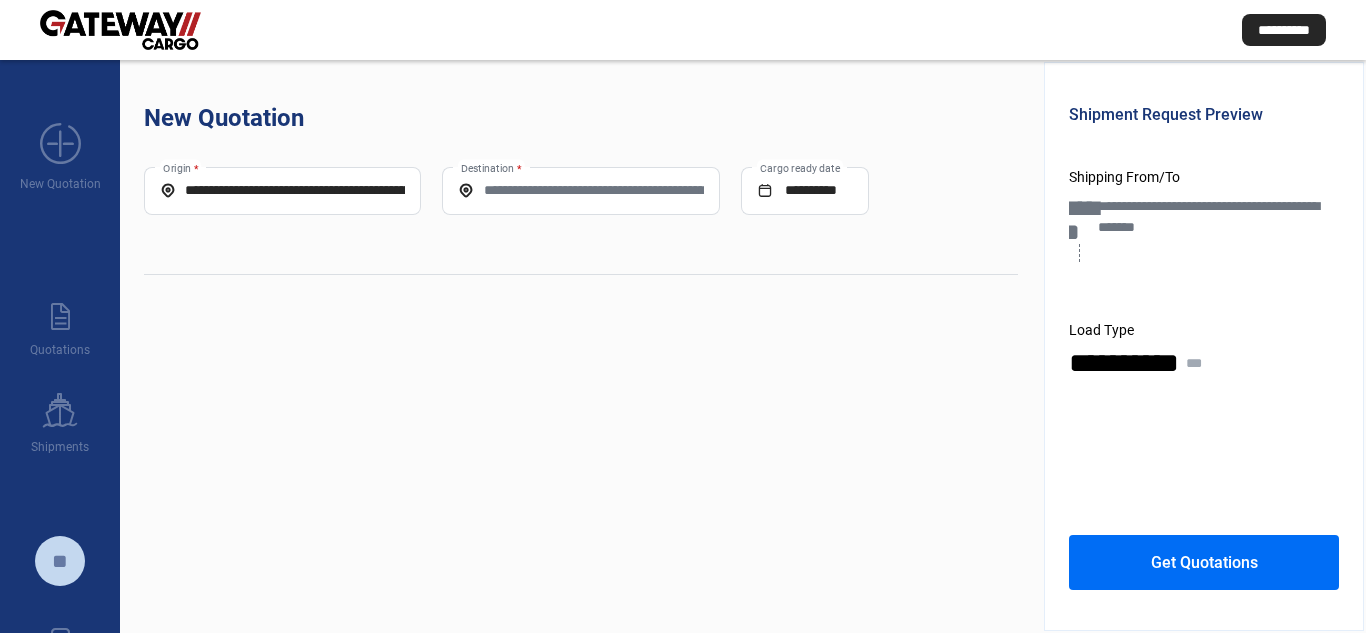 click on "Destination *" at bounding box center [580, 190] 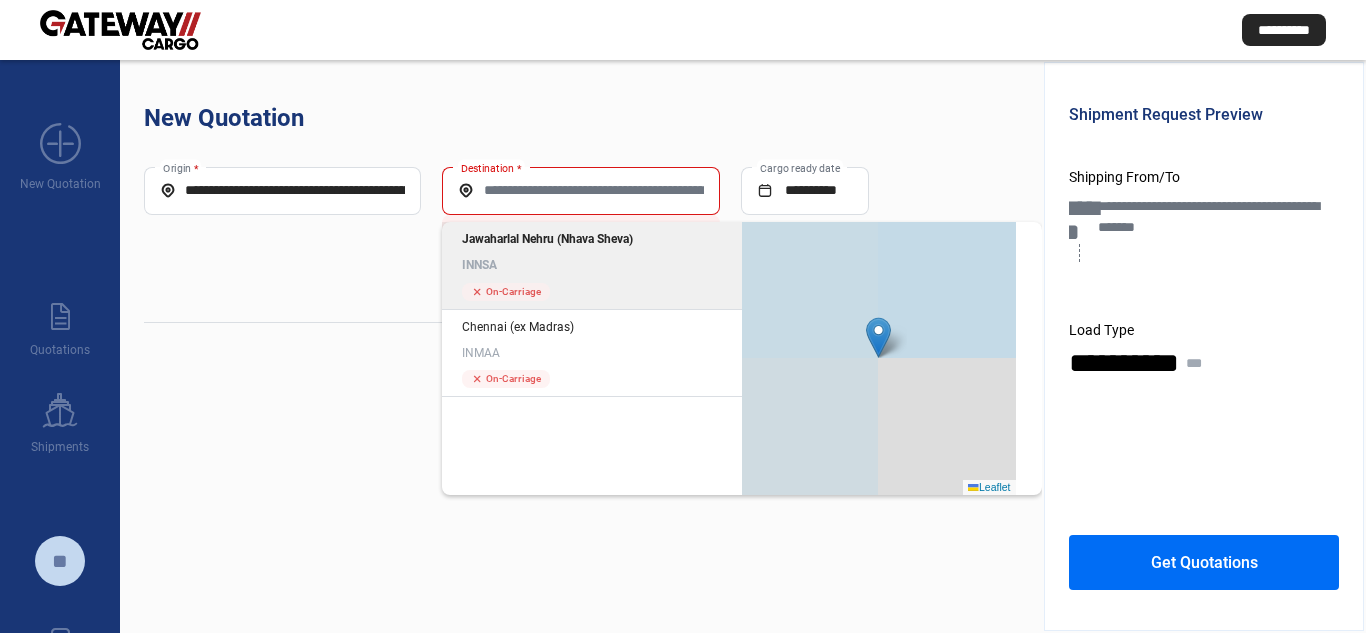 click on "INNSA" 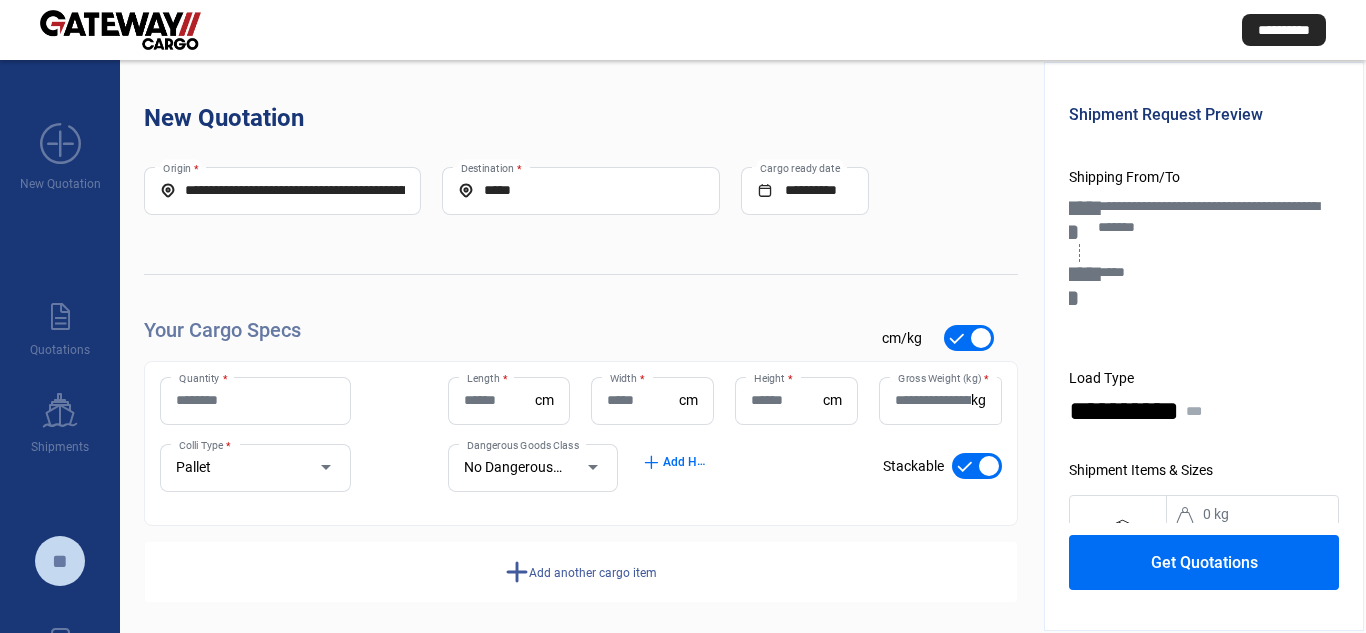 click on "Quantity *" at bounding box center [255, 400] 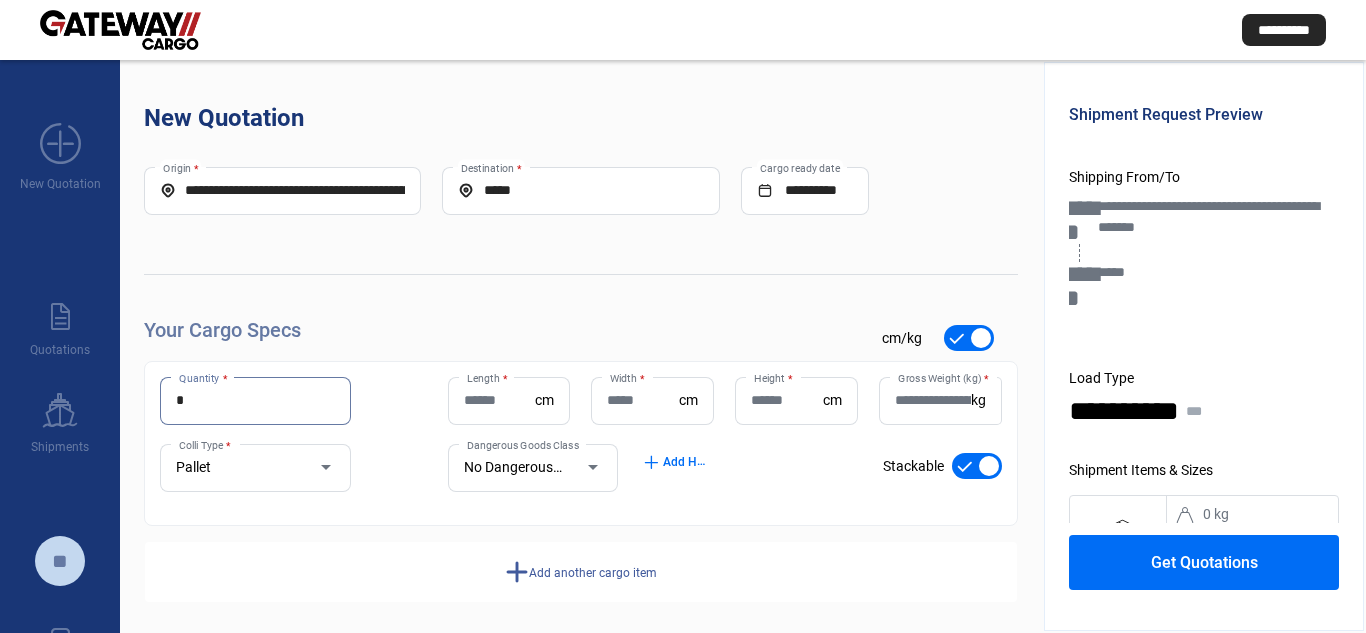 type on "*" 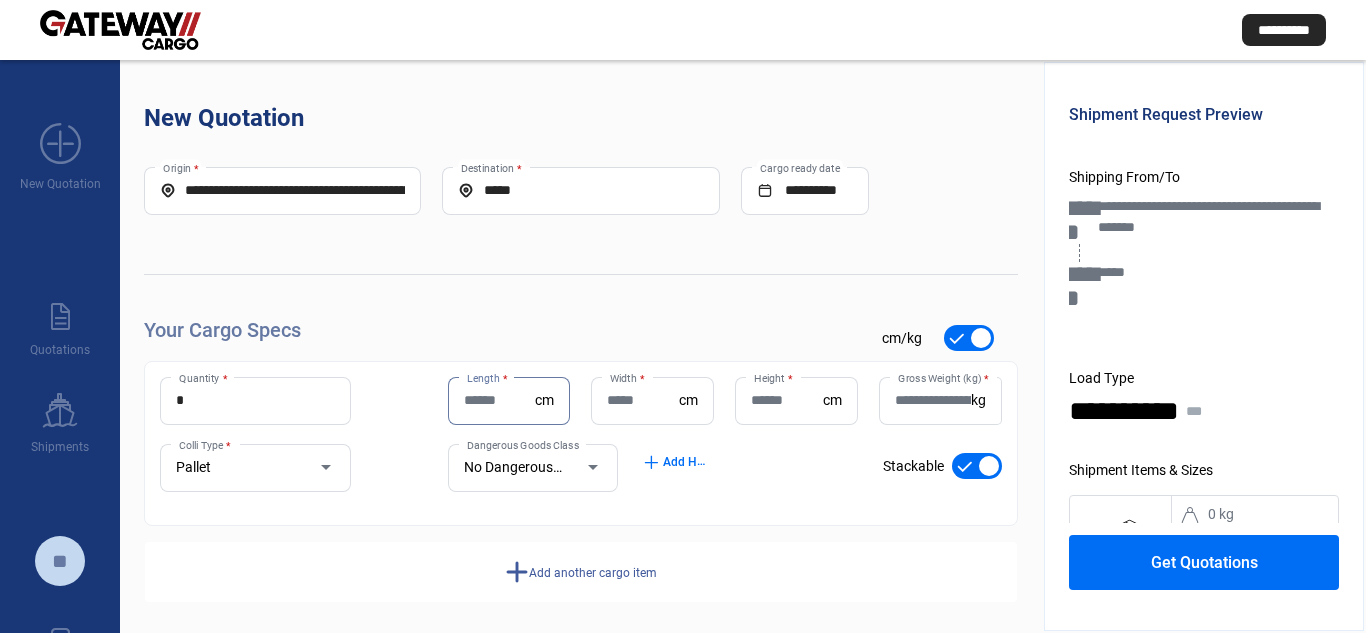 click on "Pallet" at bounding box center [236, 468] 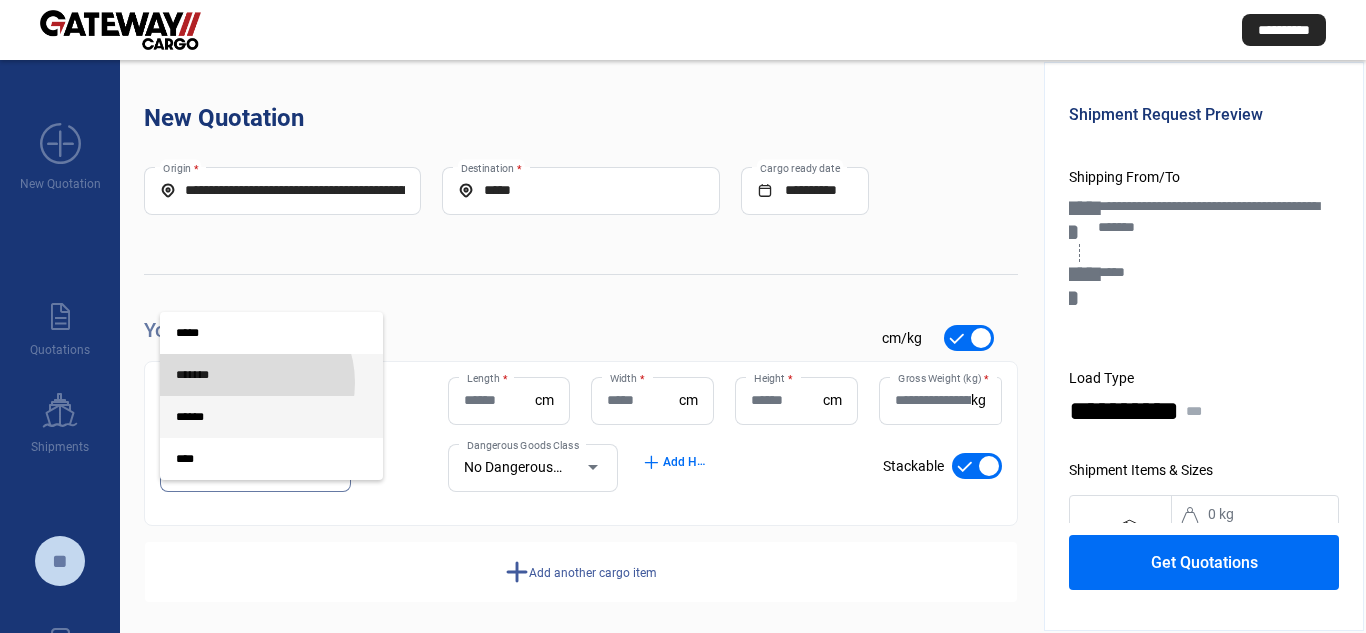 click on "*******" at bounding box center (255, 375) 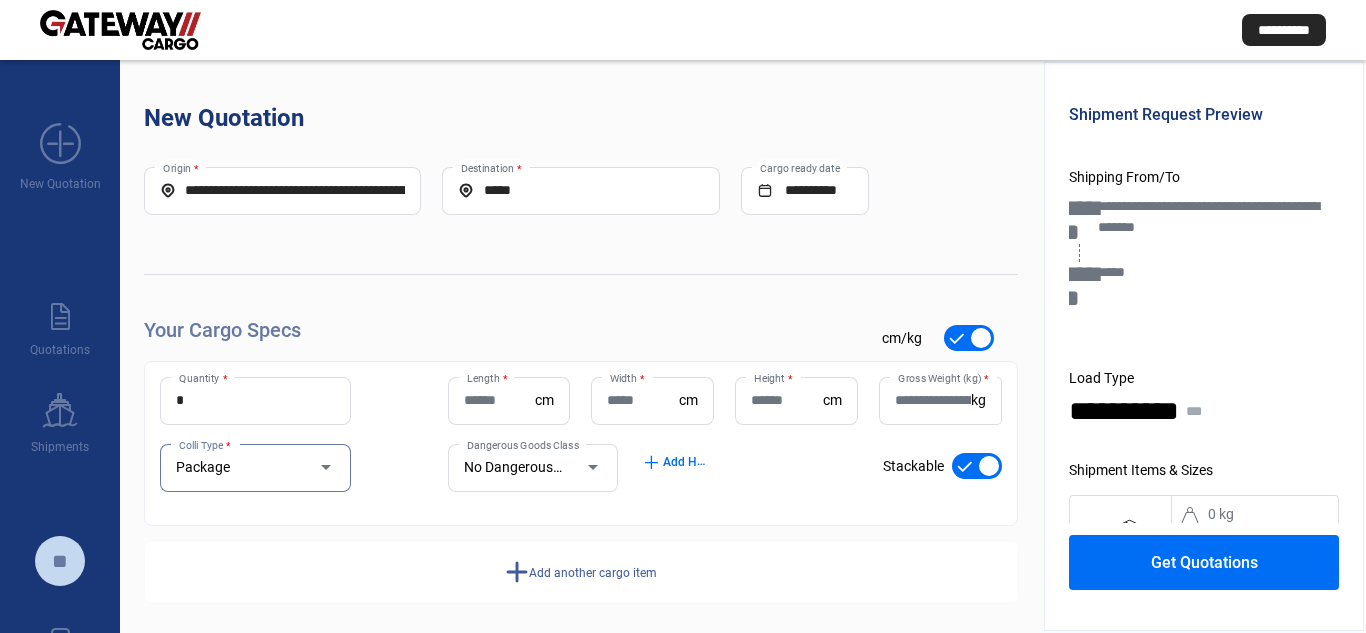 click on "Length  *" at bounding box center (500, 400) 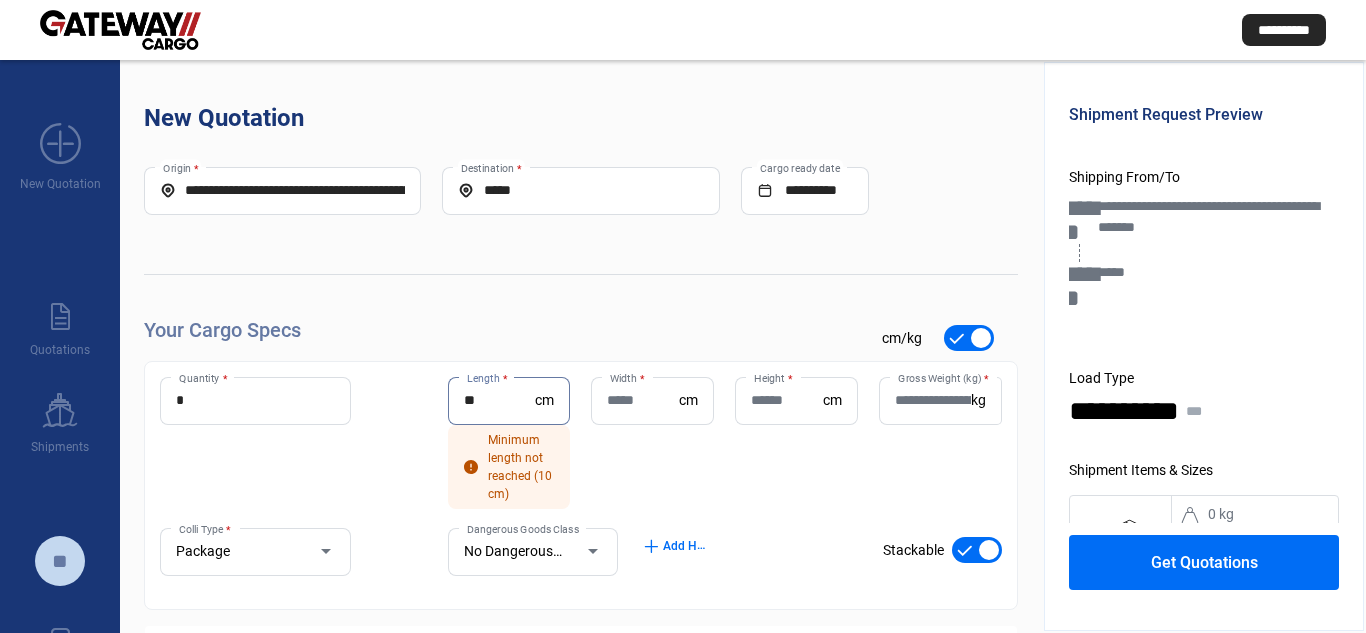 type on "**" 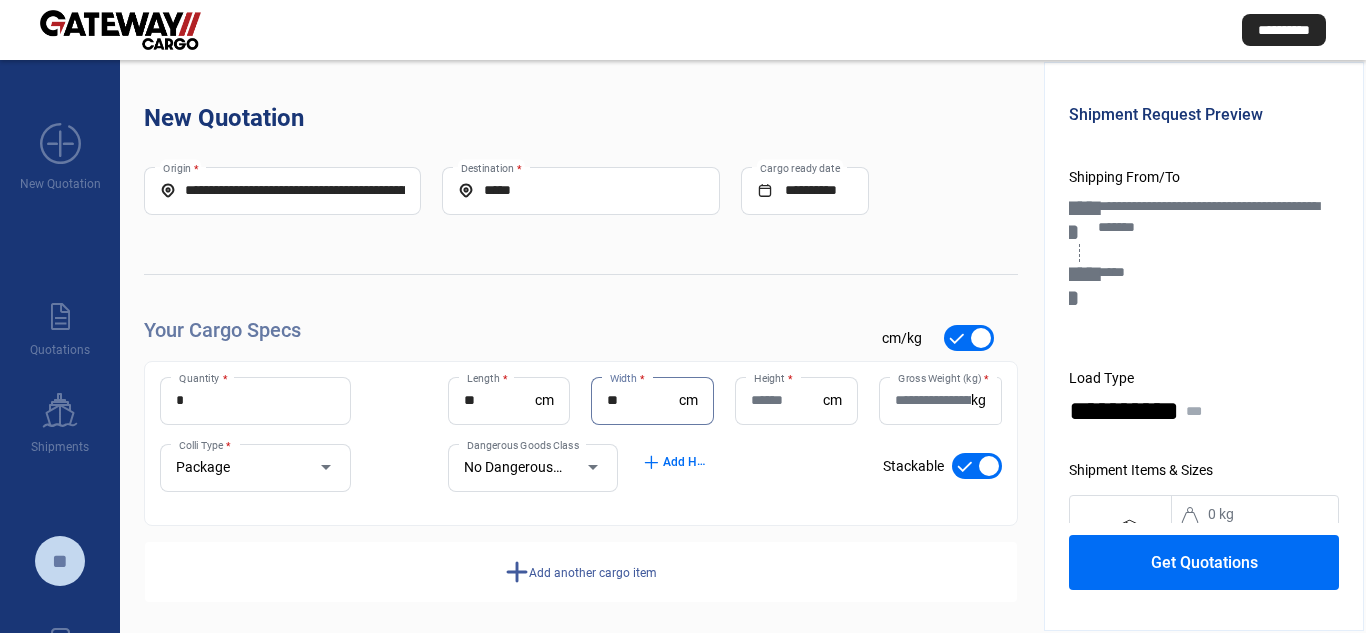 type on "**" 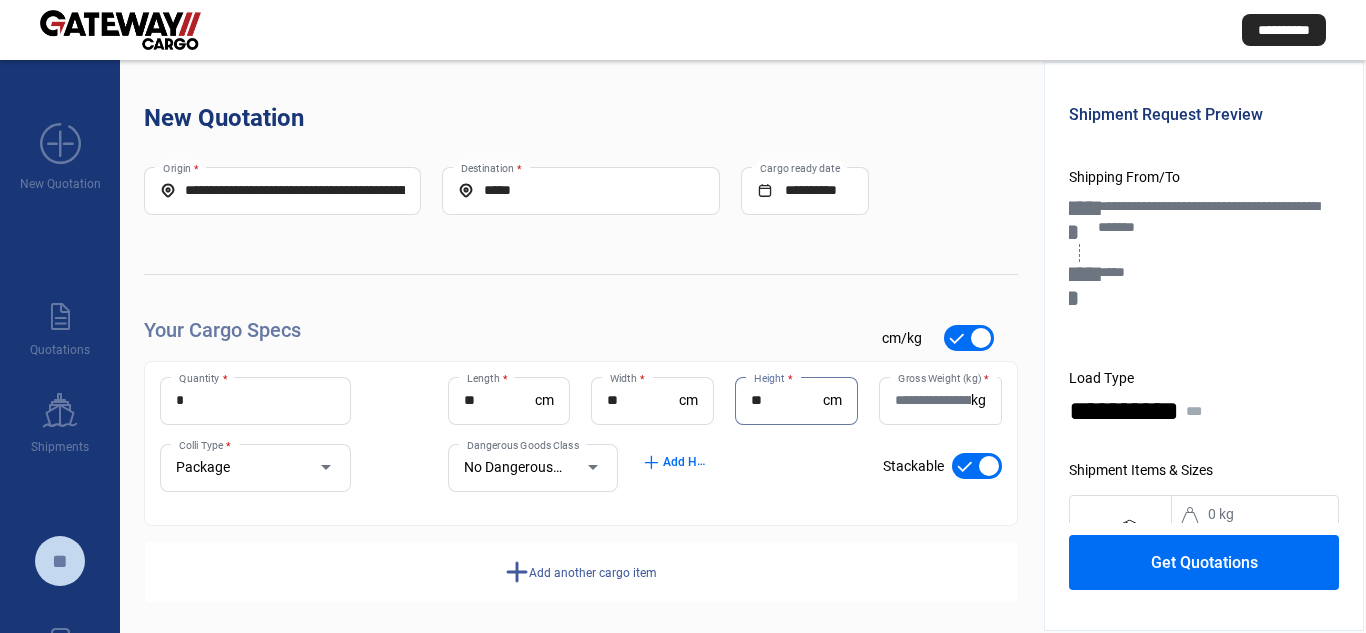 type on "**" 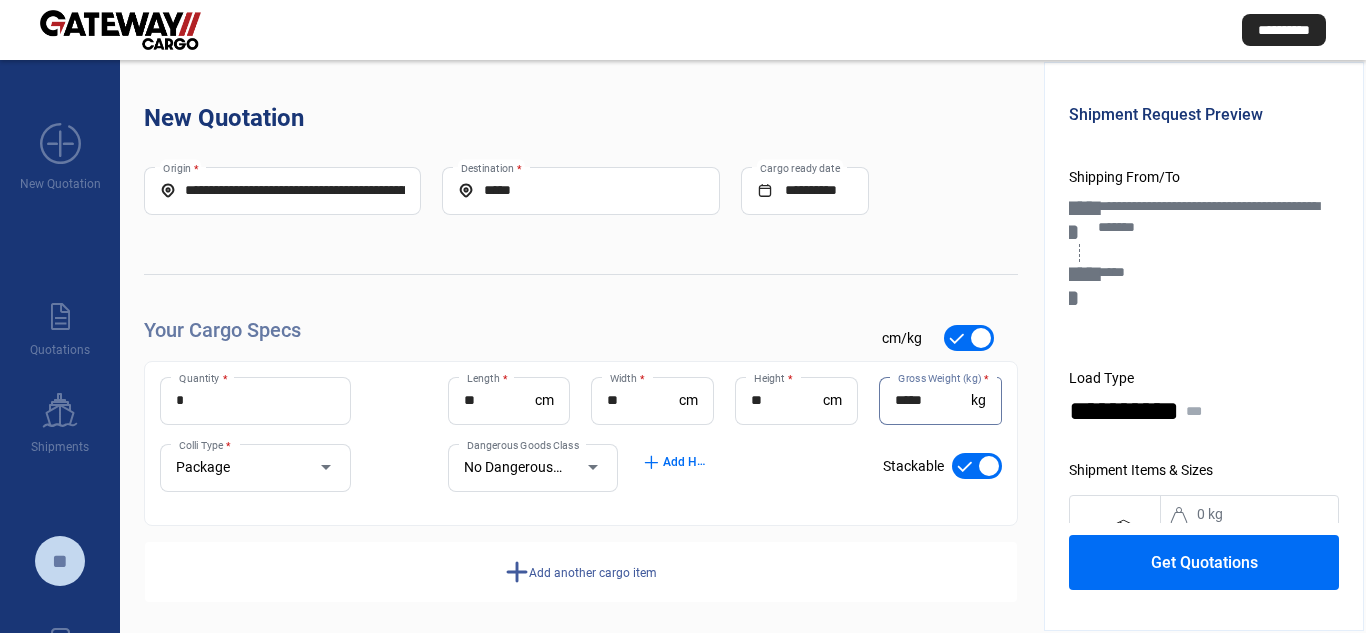 type on "*****" 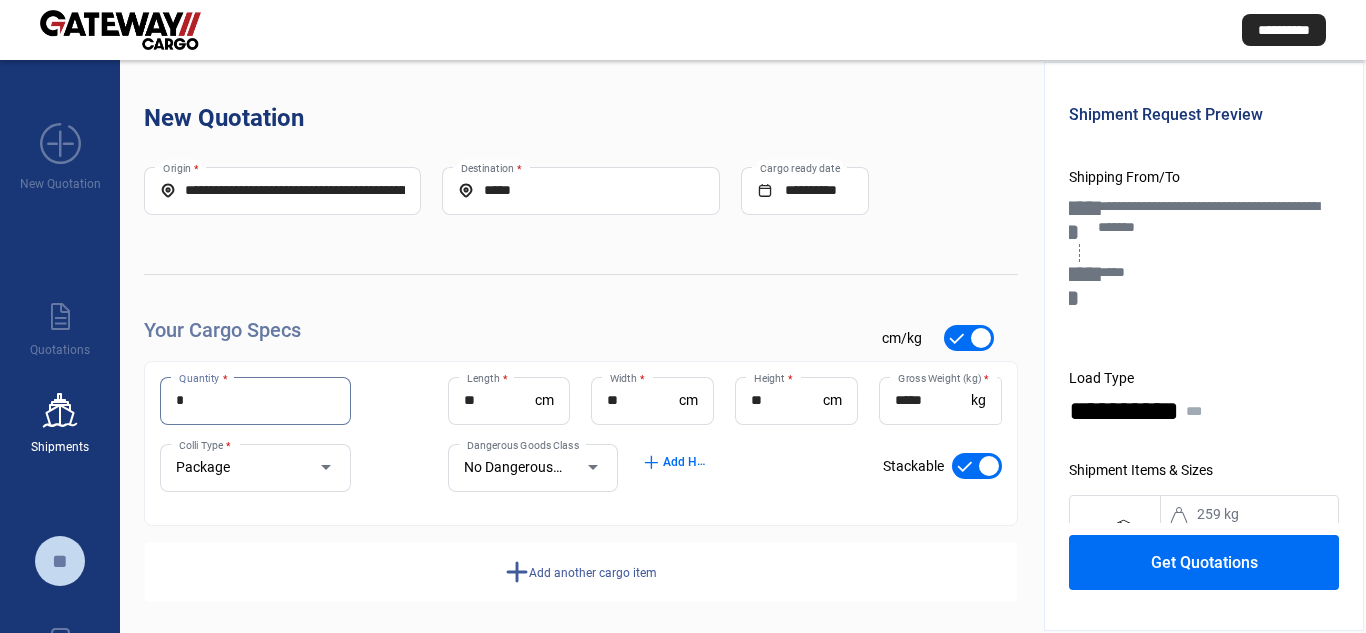 drag, startPoint x: 200, startPoint y: 395, endPoint x: 48, endPoint y: 385, distance: 152.3286 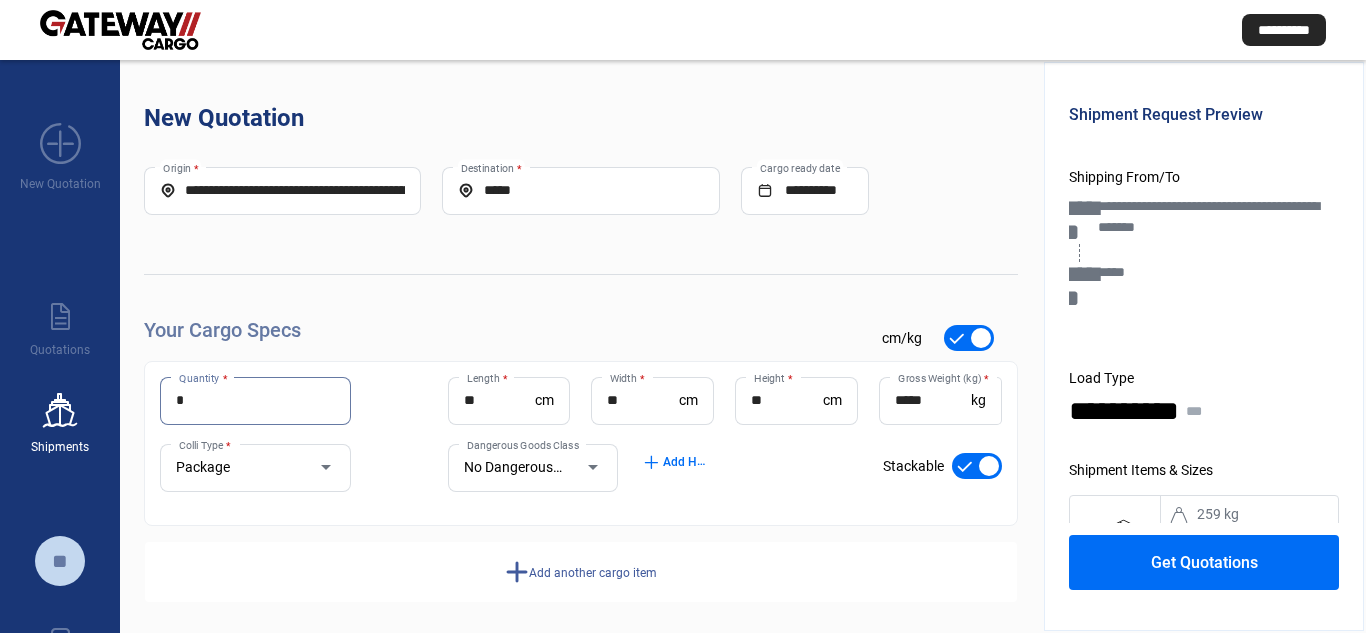 click on "**********" at bounding box center [683, 409] 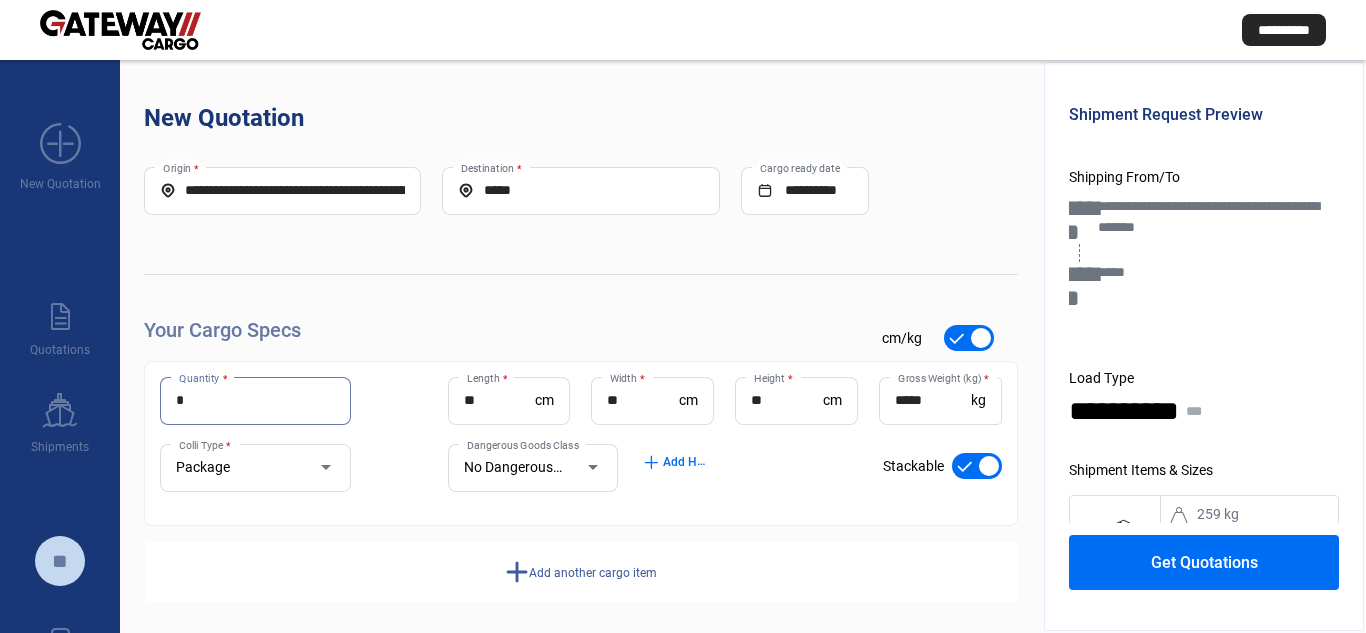 type on "*" 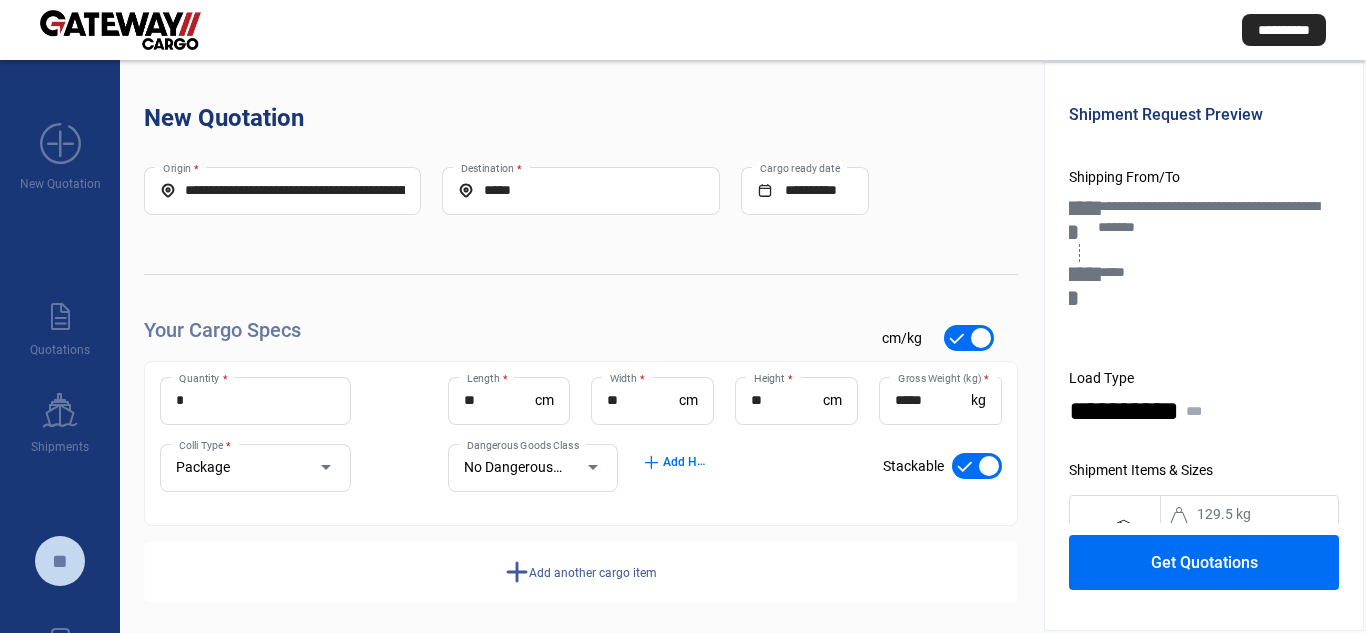 click on "add  Add another cargo item" 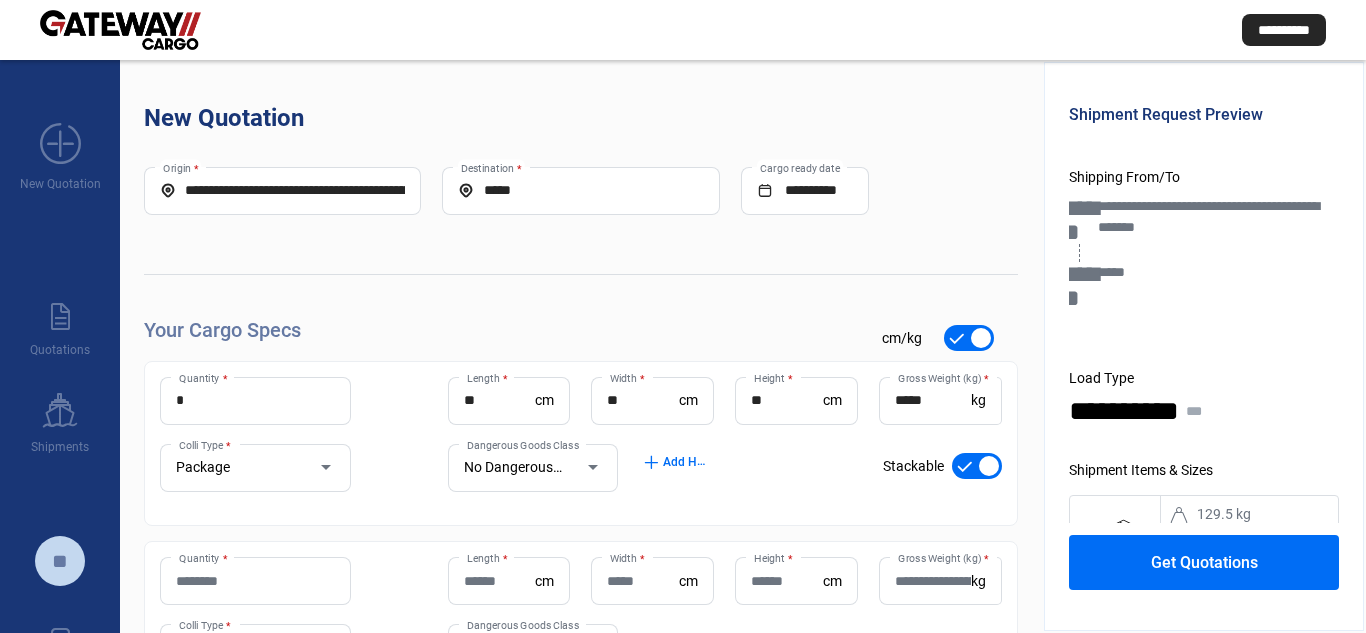 click on "Quantity *" 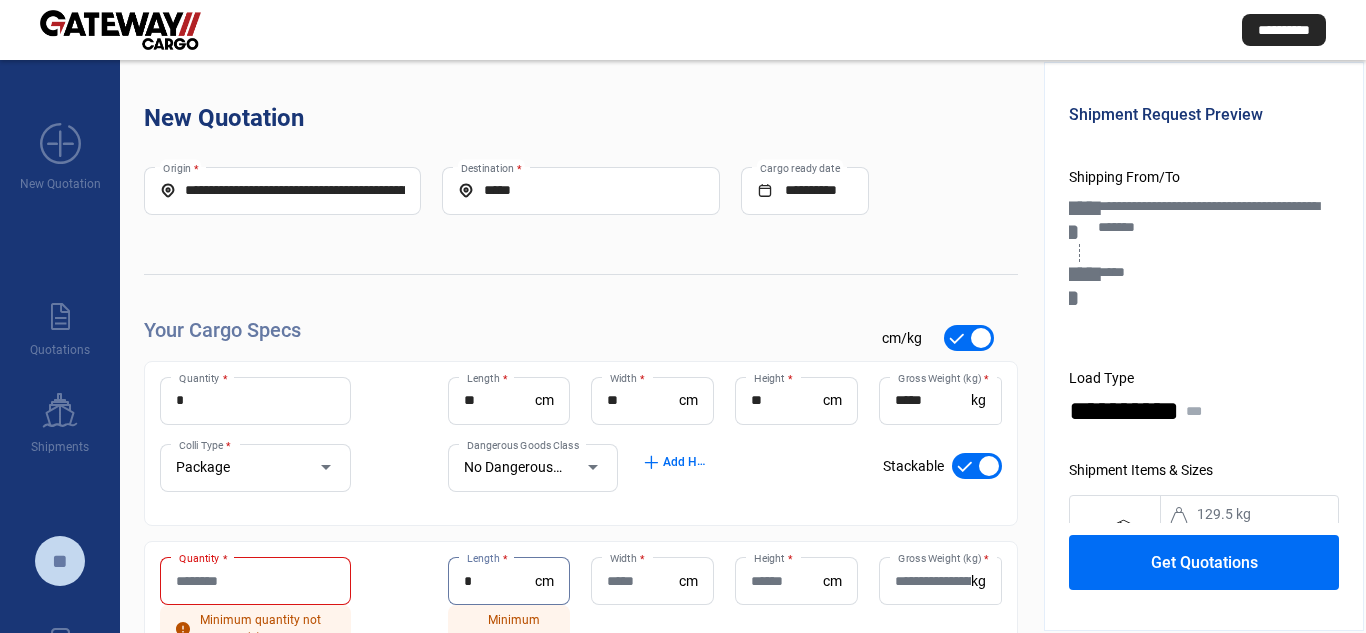 type on "*" 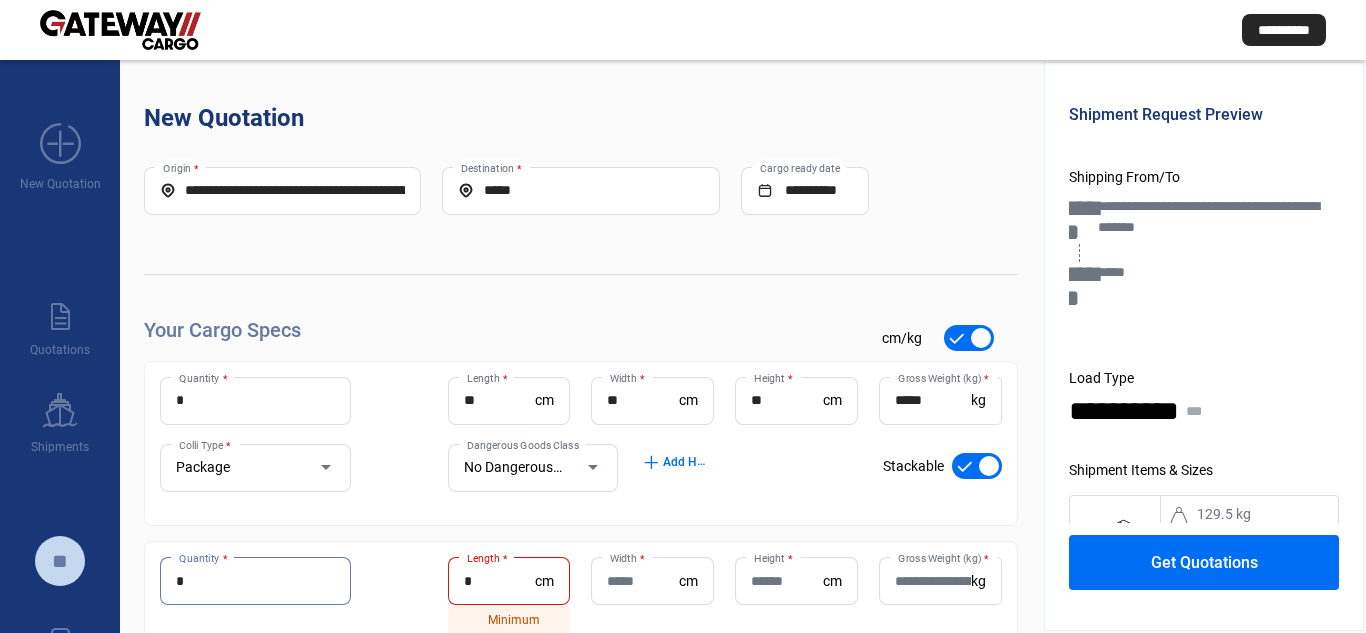 type on "*" 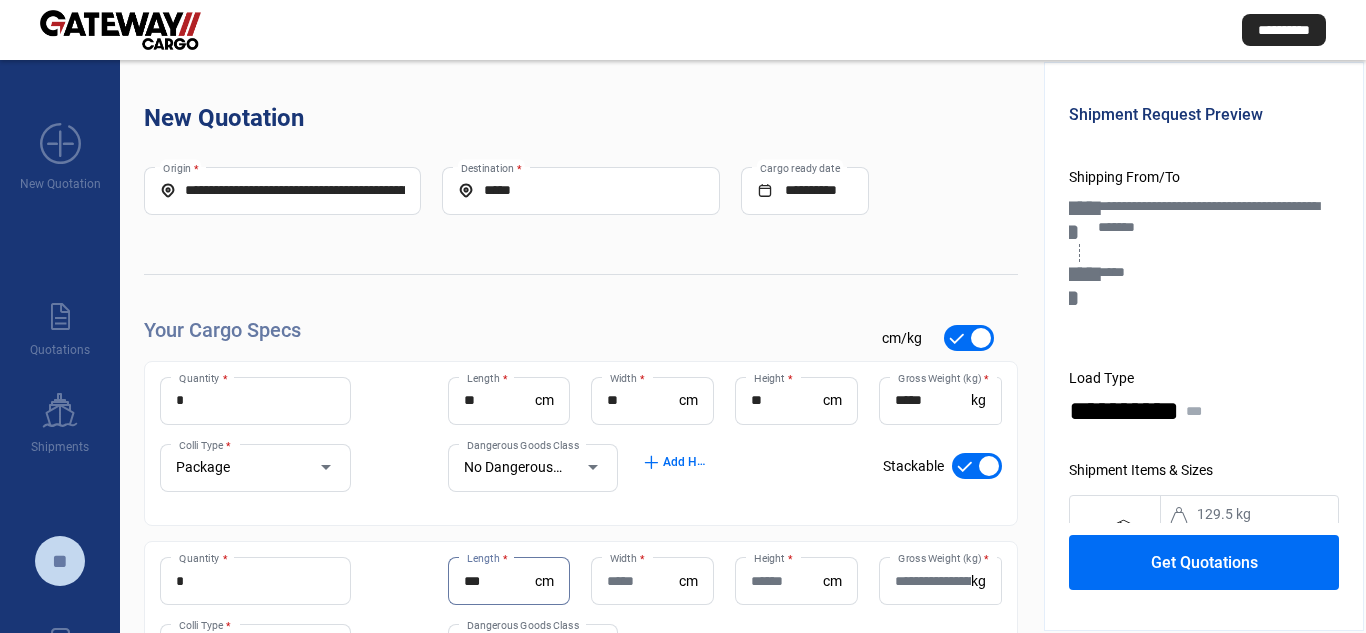 type on "***" 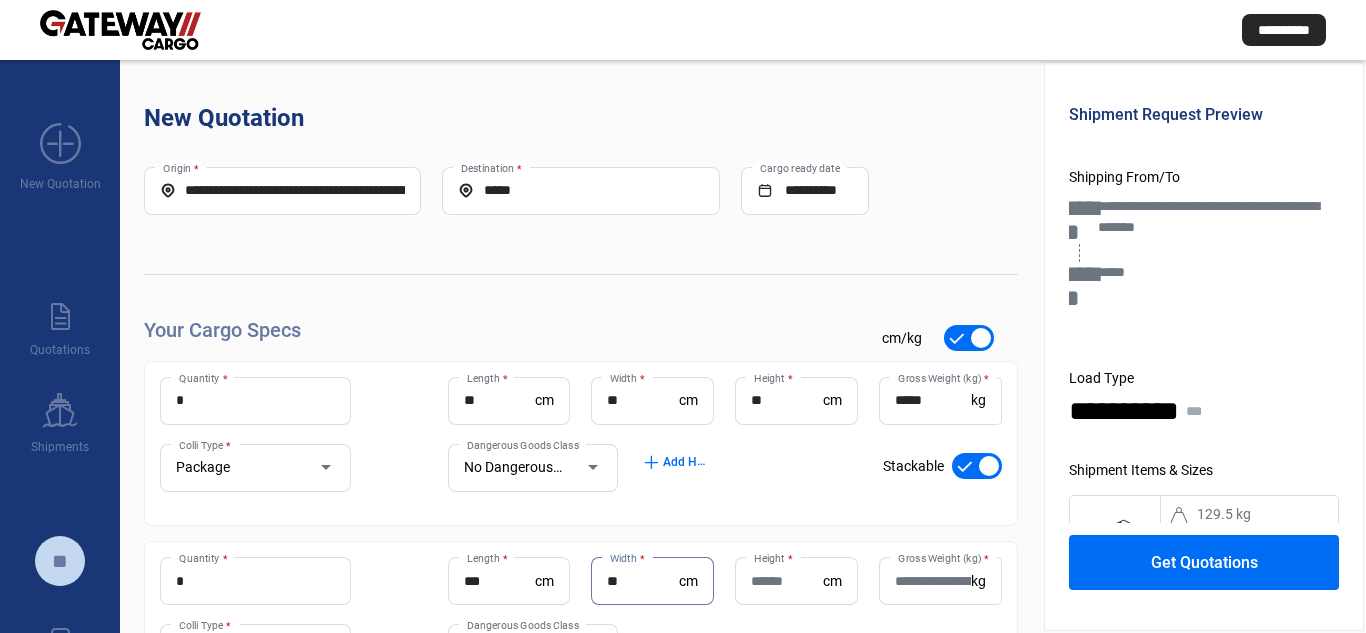 type on "**" 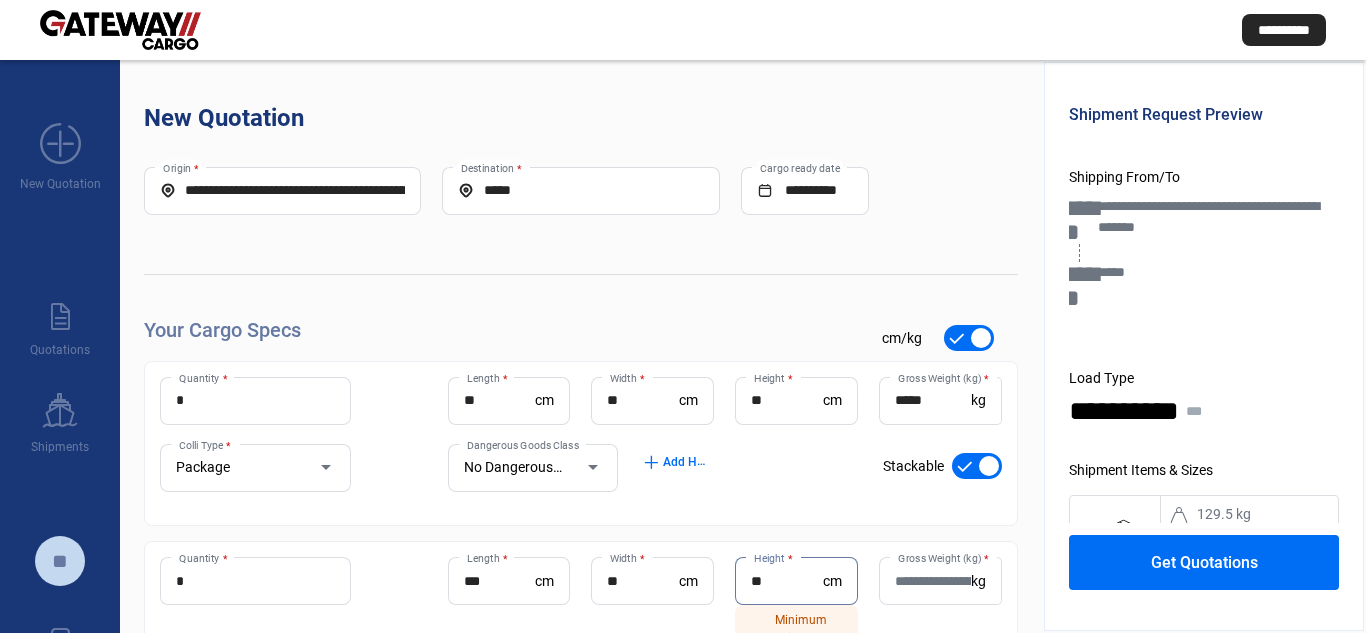 type on "**" 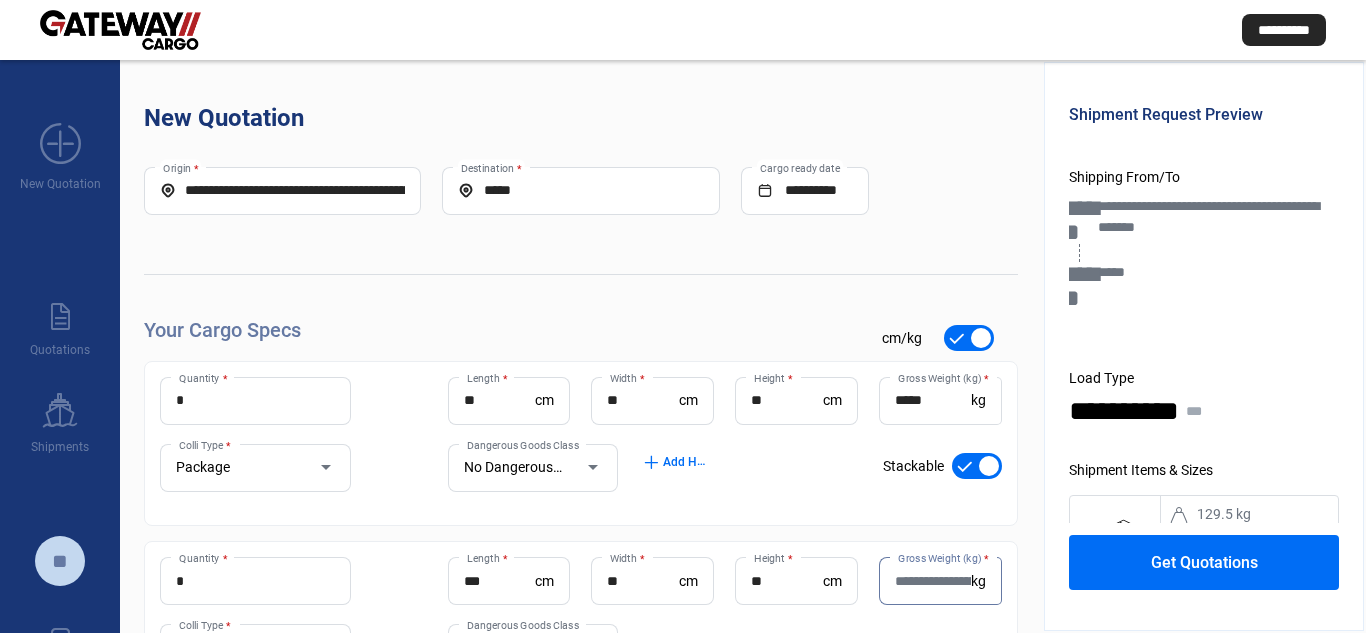 click on "*****" at bounding box center [933, 400] 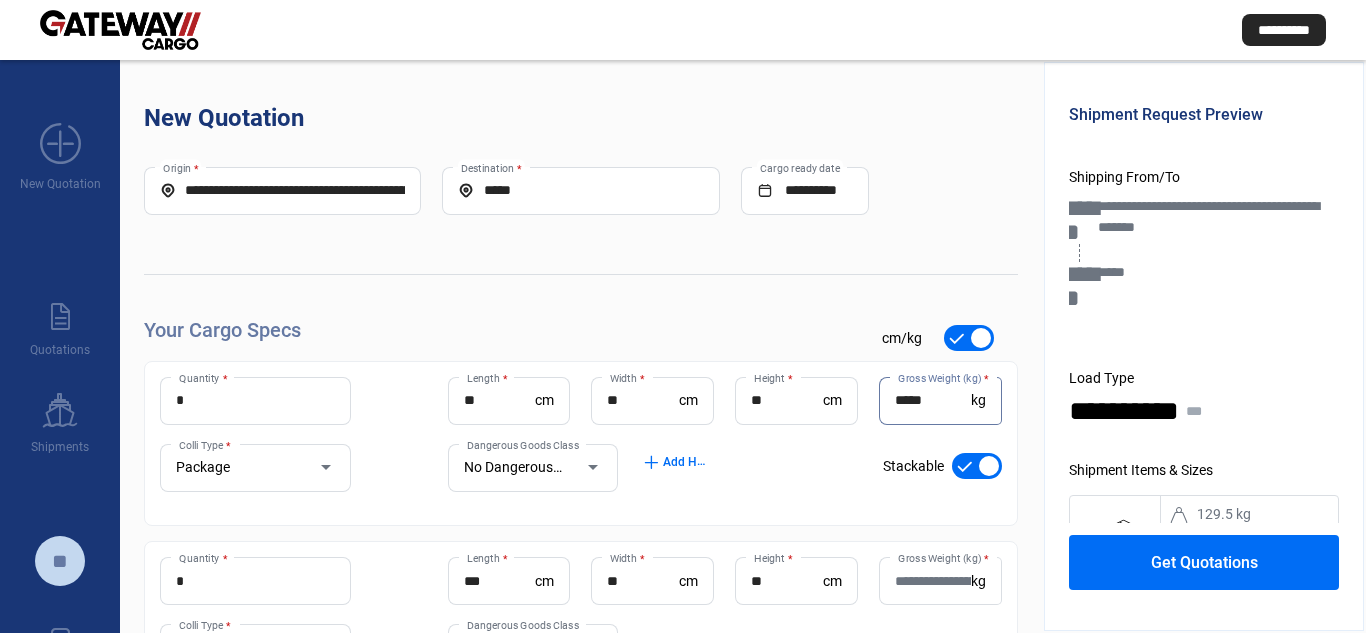 click on "*****" at bounding box center (933, 400) 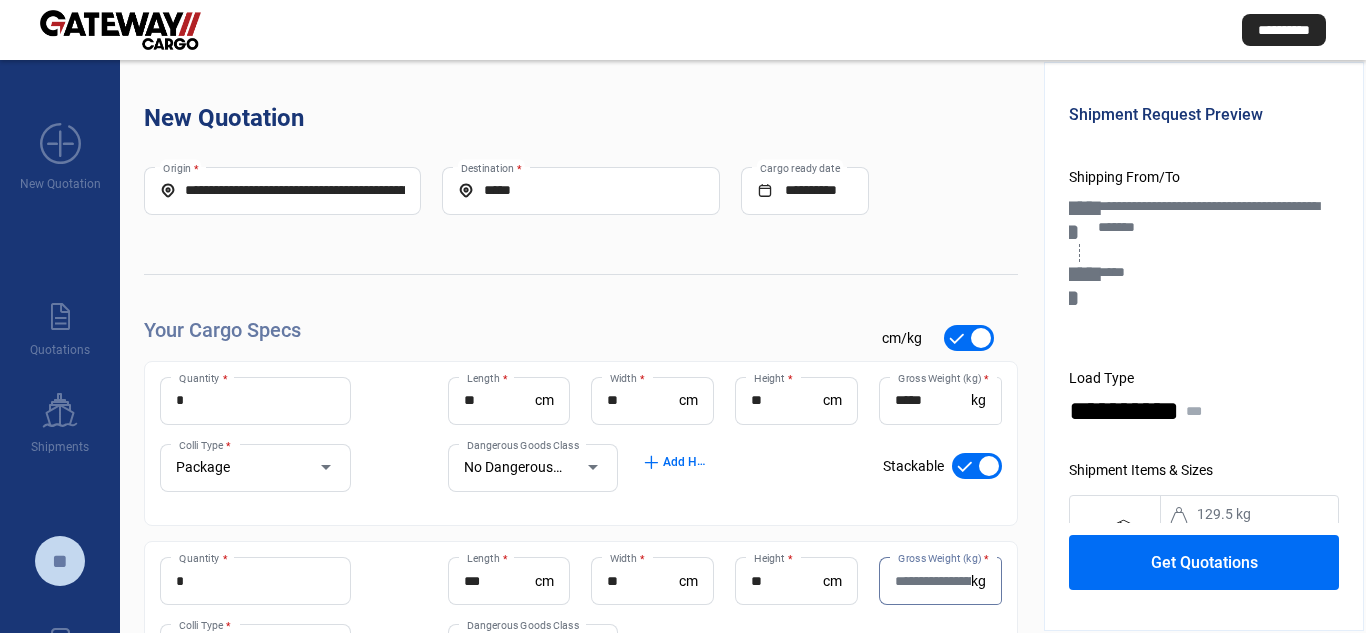 click on "Gross Weight (kg)  *" at bounding box center [933, 581] 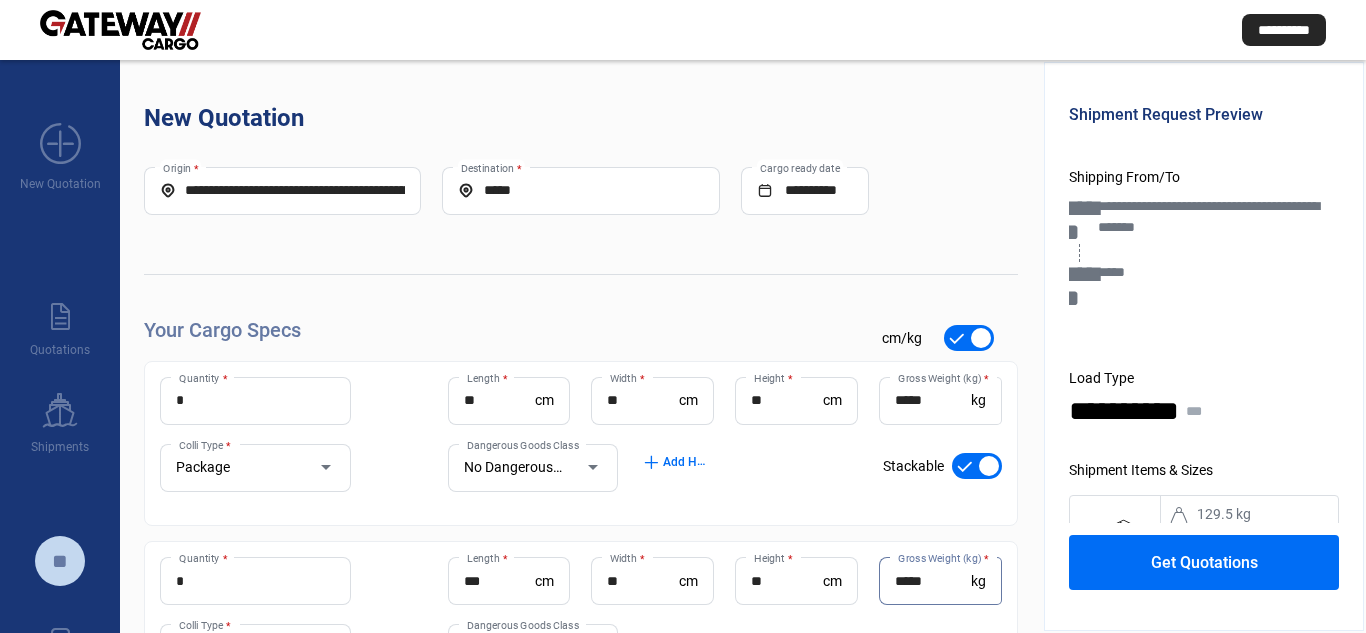 type on "*****" 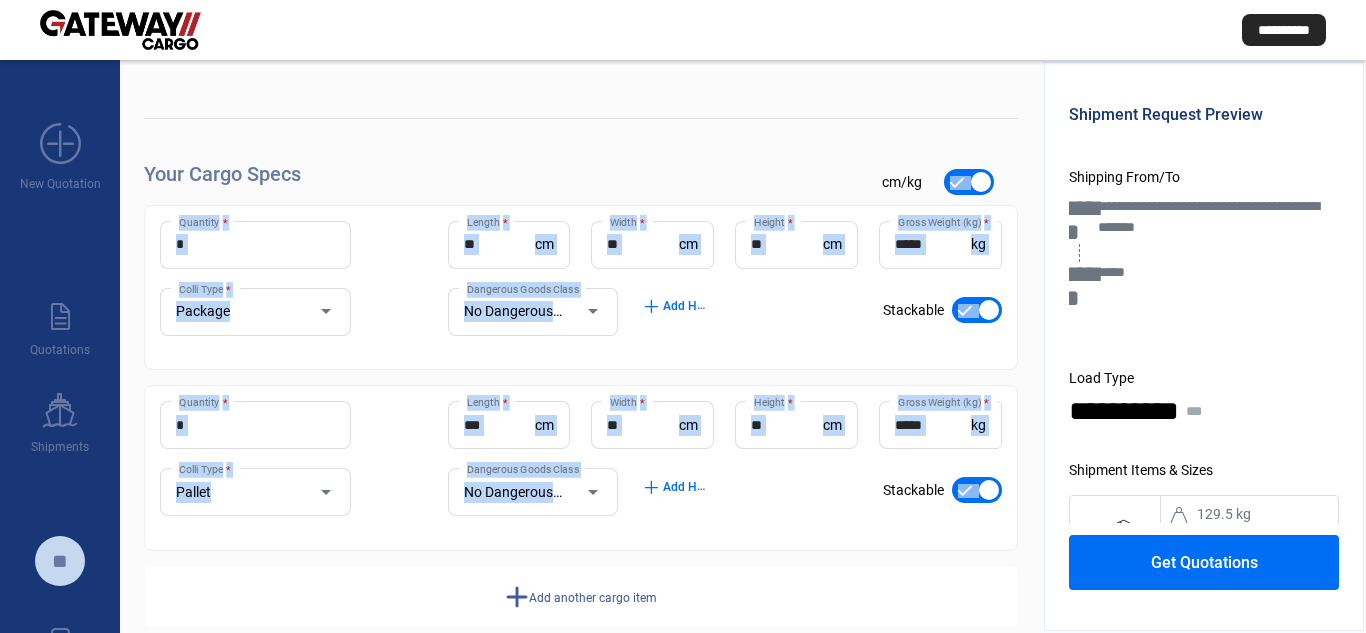 drag, startPoint x: 613, startPoint y: 293, endPoint x: 520, endPoint y: 644, distance: 363.11154 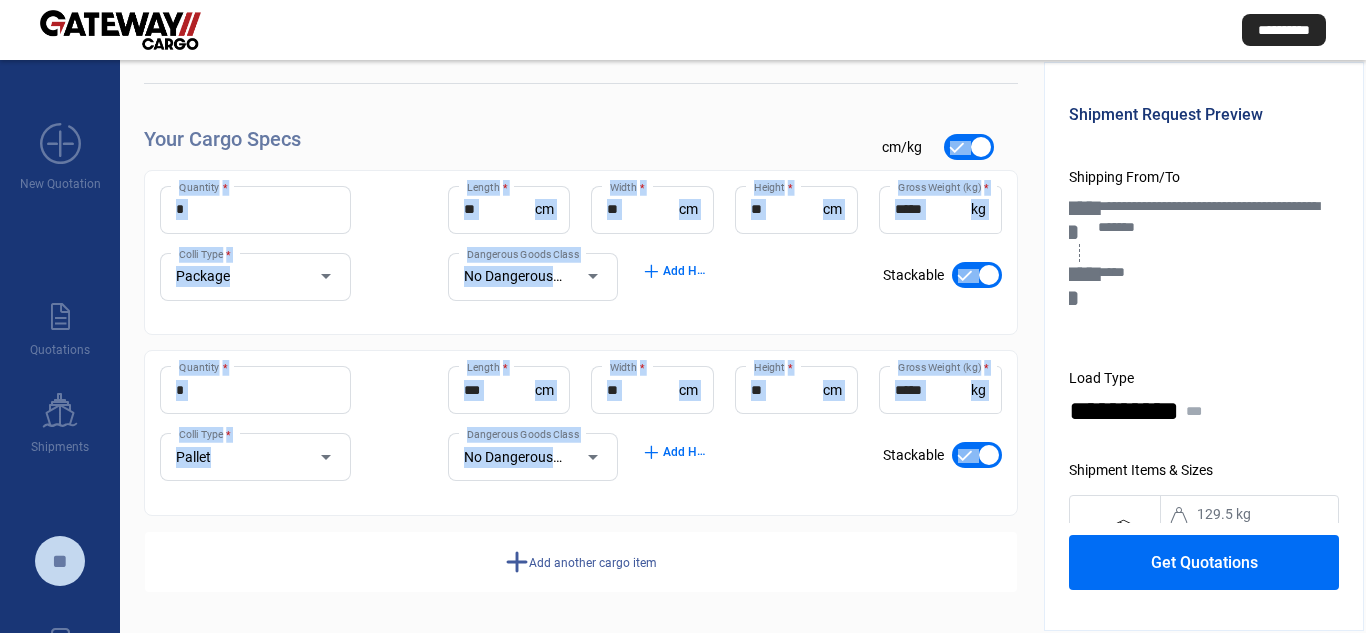 scroll, scrollTop: 61, scrollLeft: 0, axis: vertical 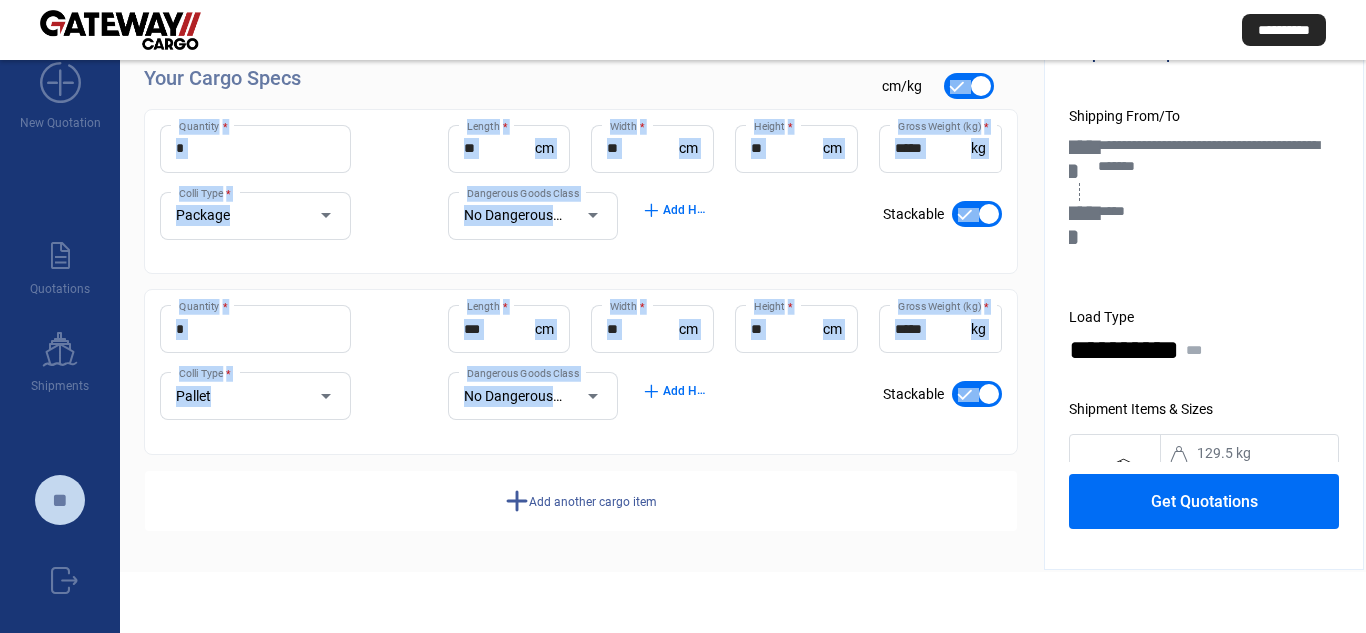 click on "Pallet" at bounding box center (236, 396) 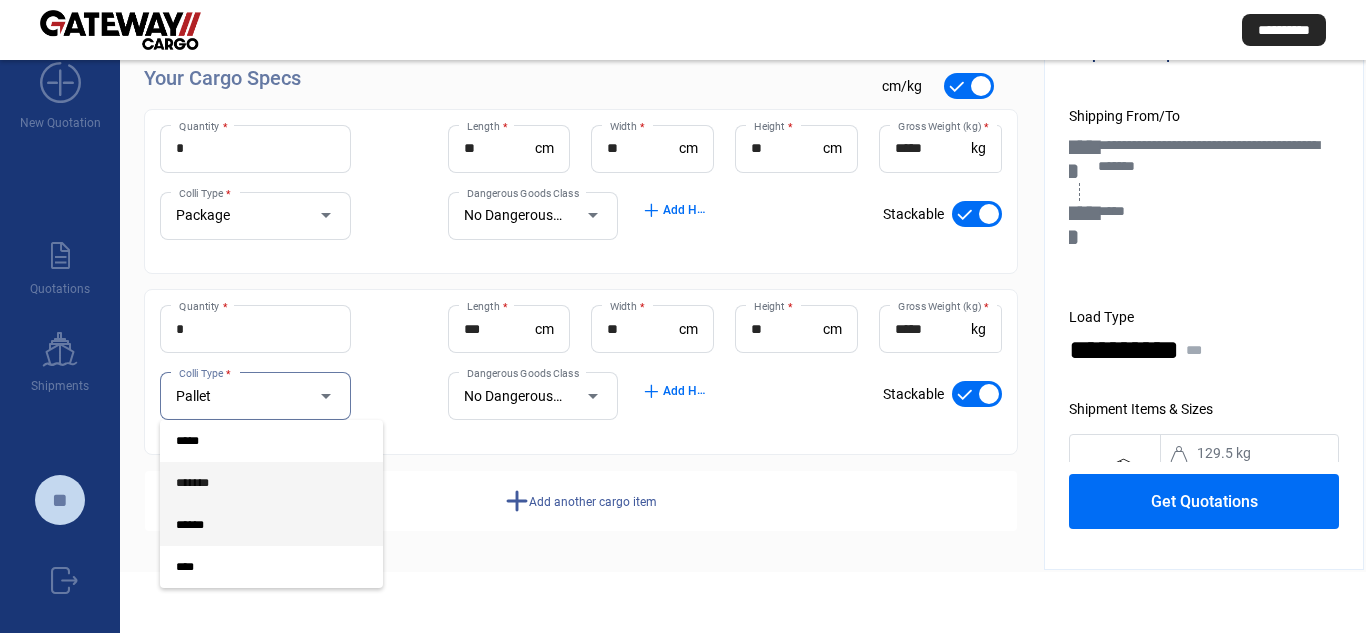 click on "*******" at bounding box center (271, 483) 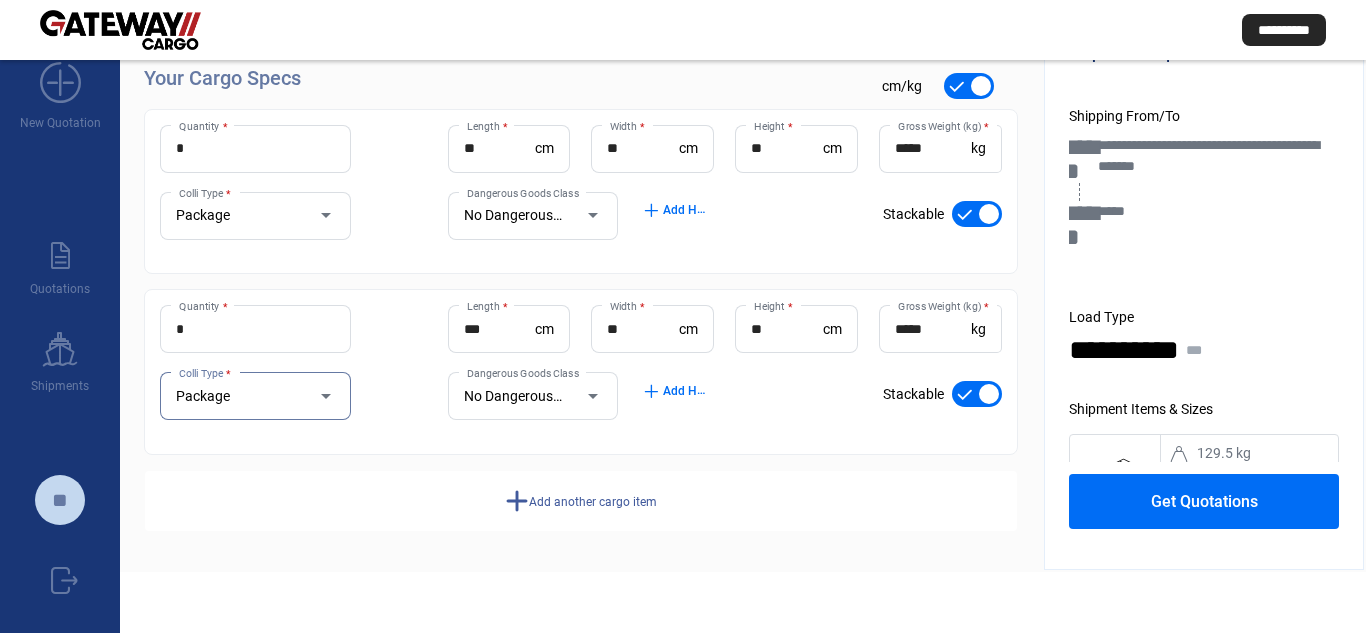 click on "Get Quotations" 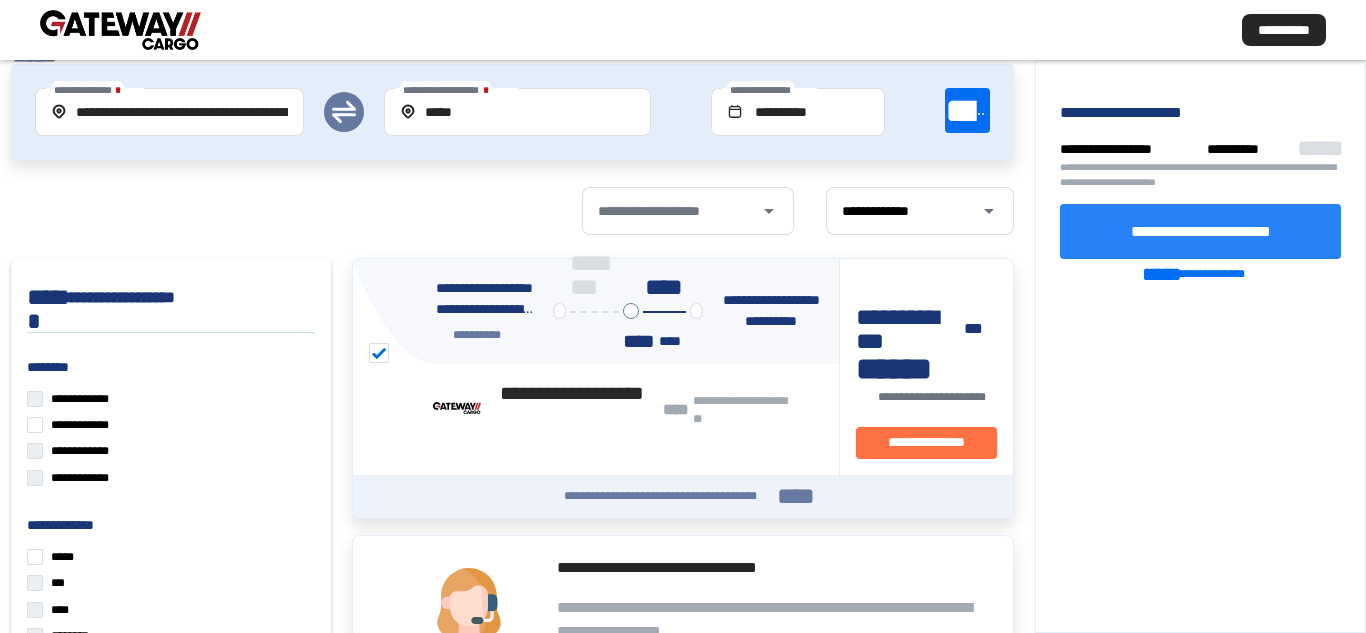 click on "**********" 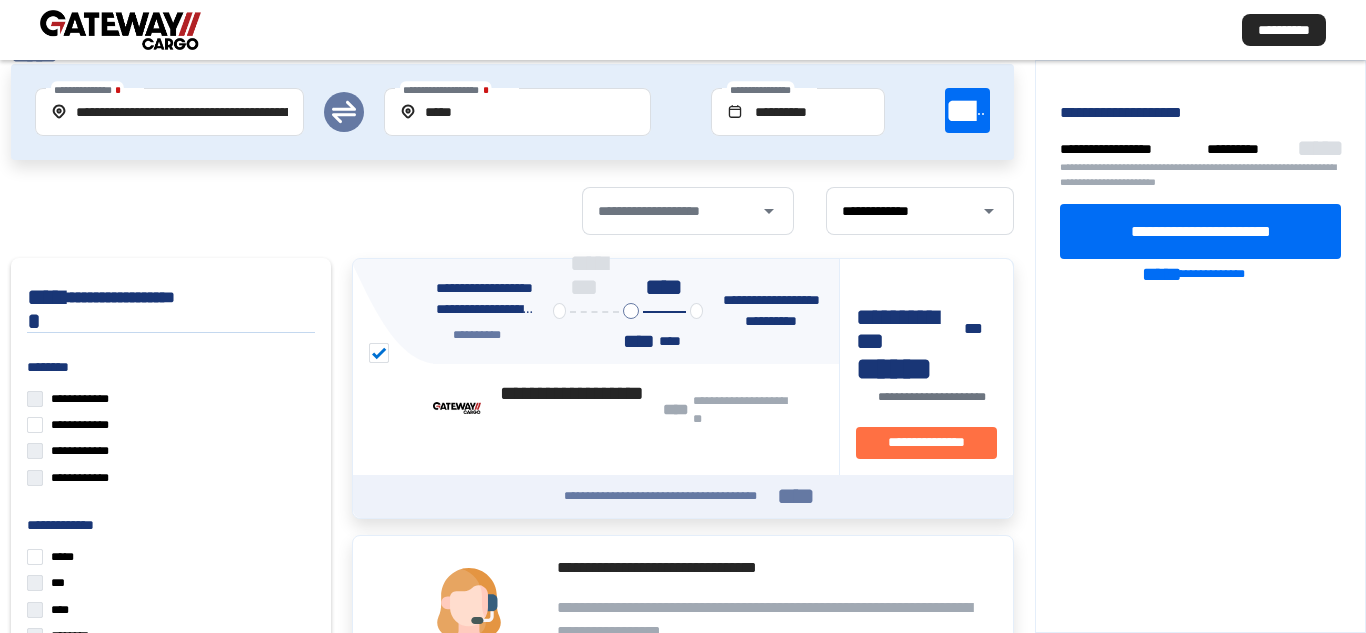 click at bounding box center (120, 30) 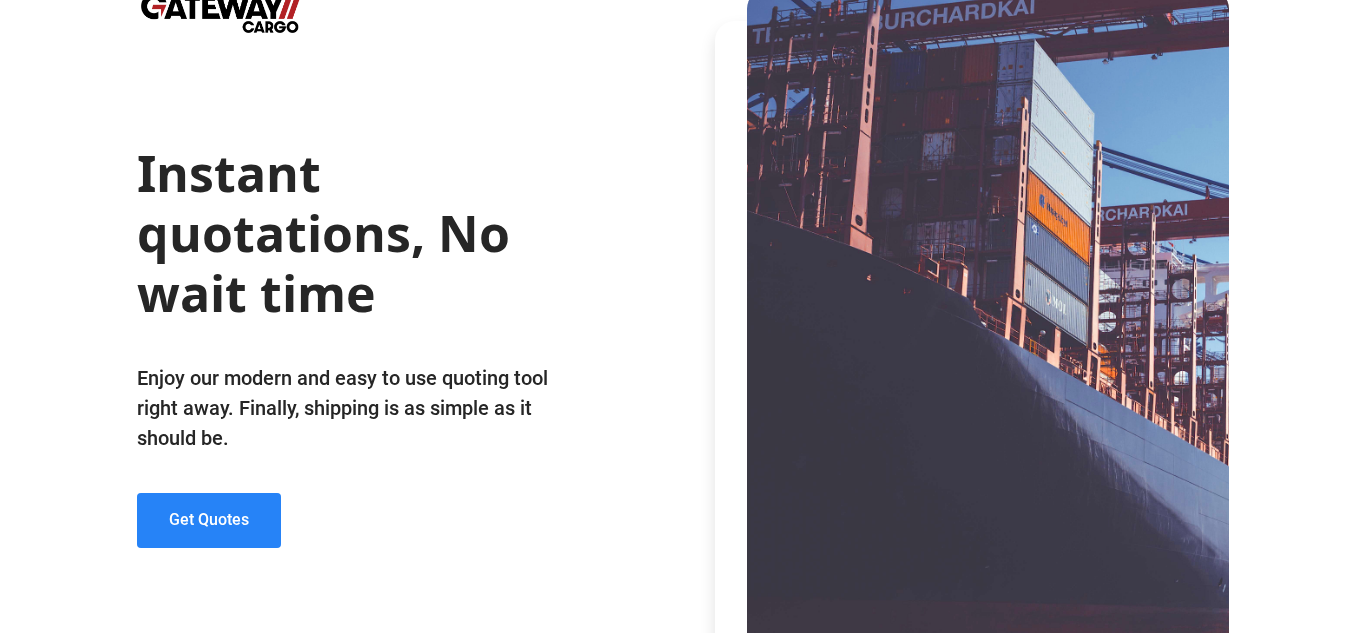 click on "Get Quotes" 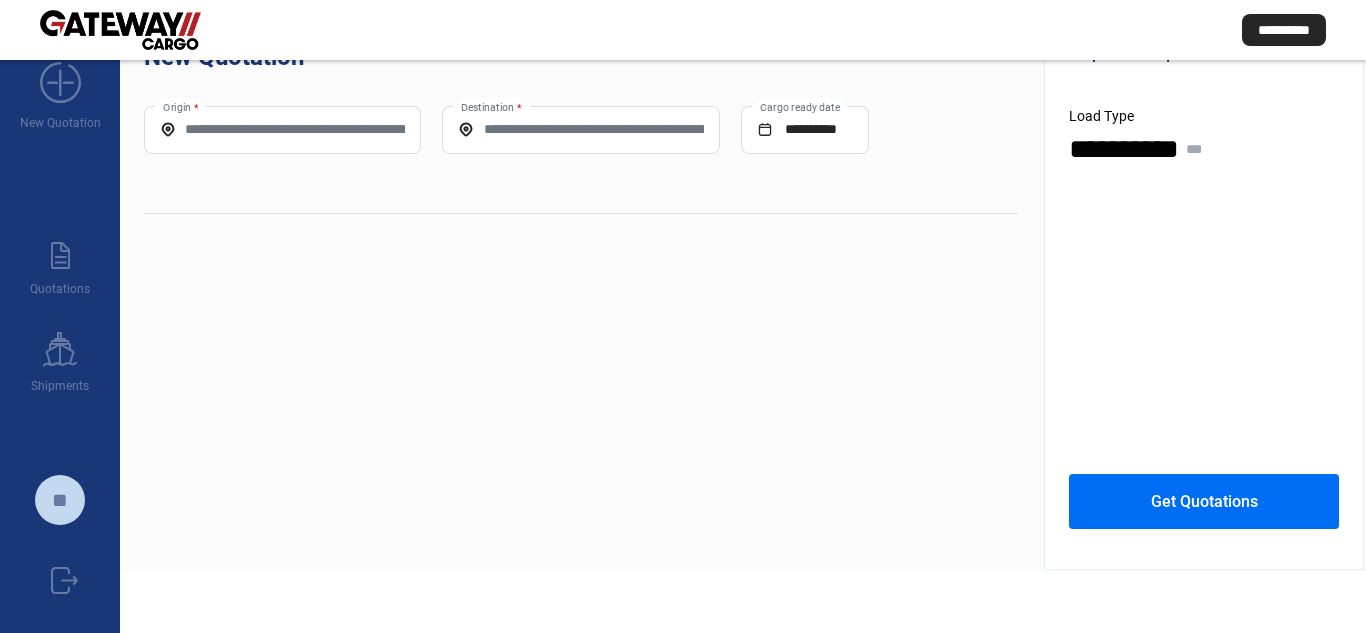 scroll, scrollTop: 0, scrollLeft: 0, axis: both 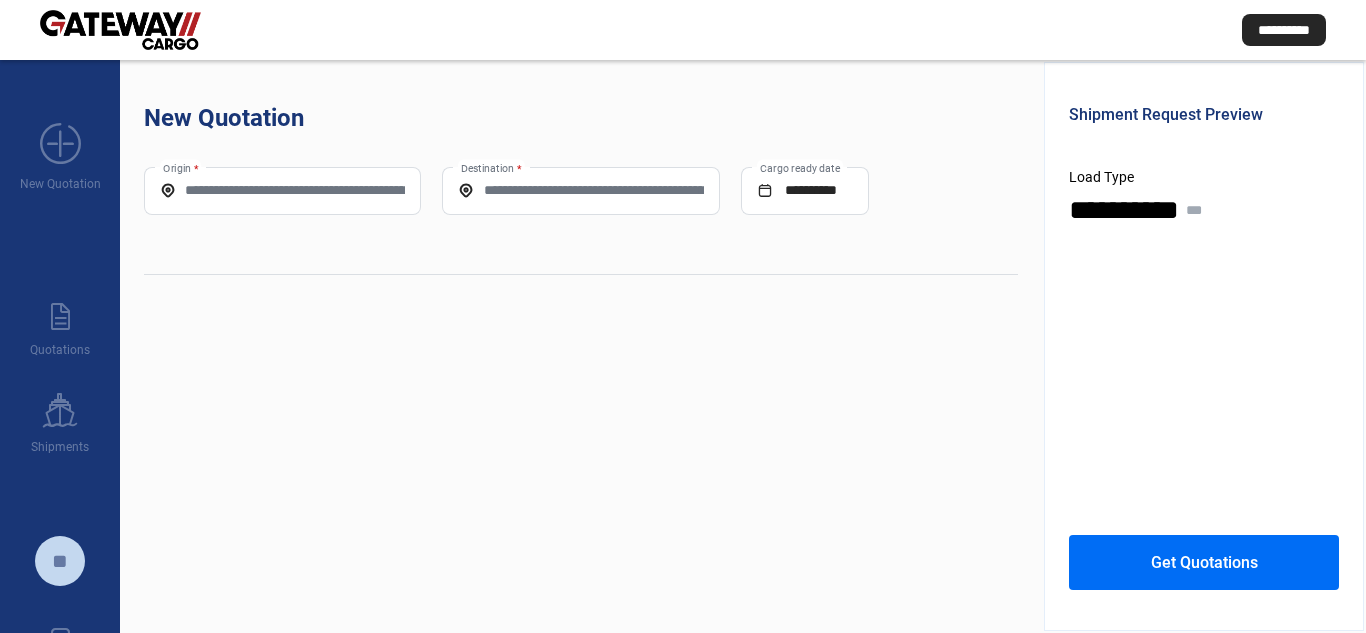 click on "Origin *" at bounding box center (282, 190) 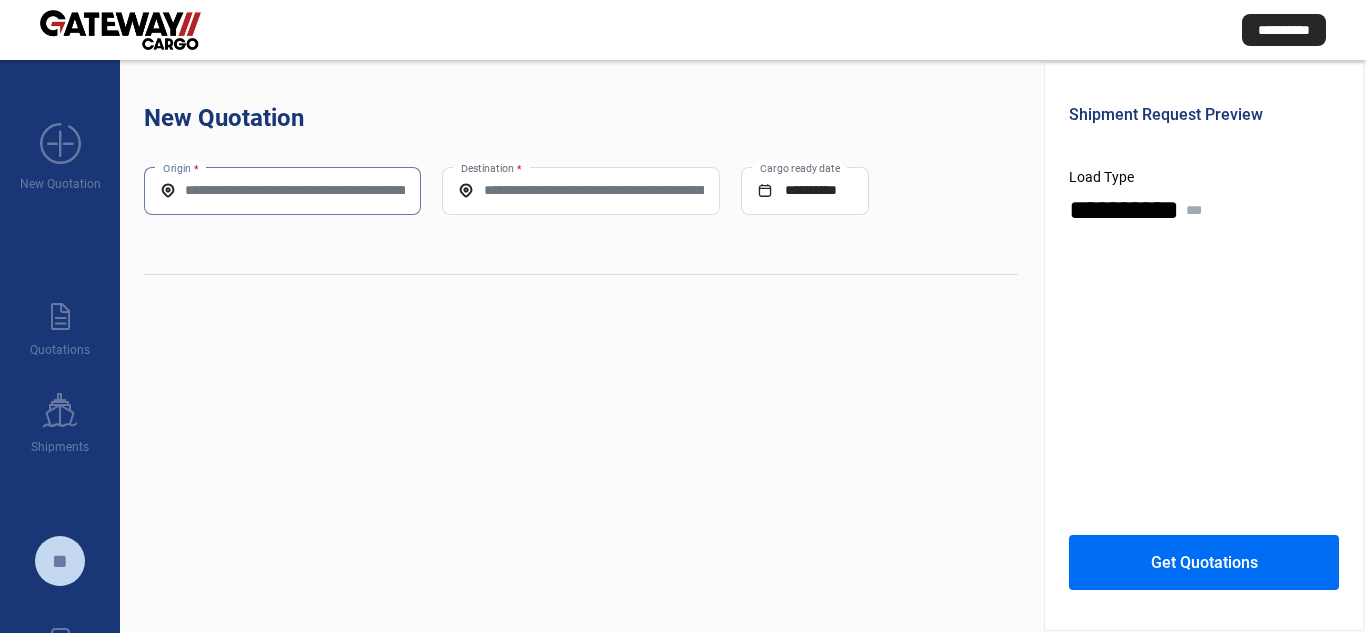 paste on "**********" 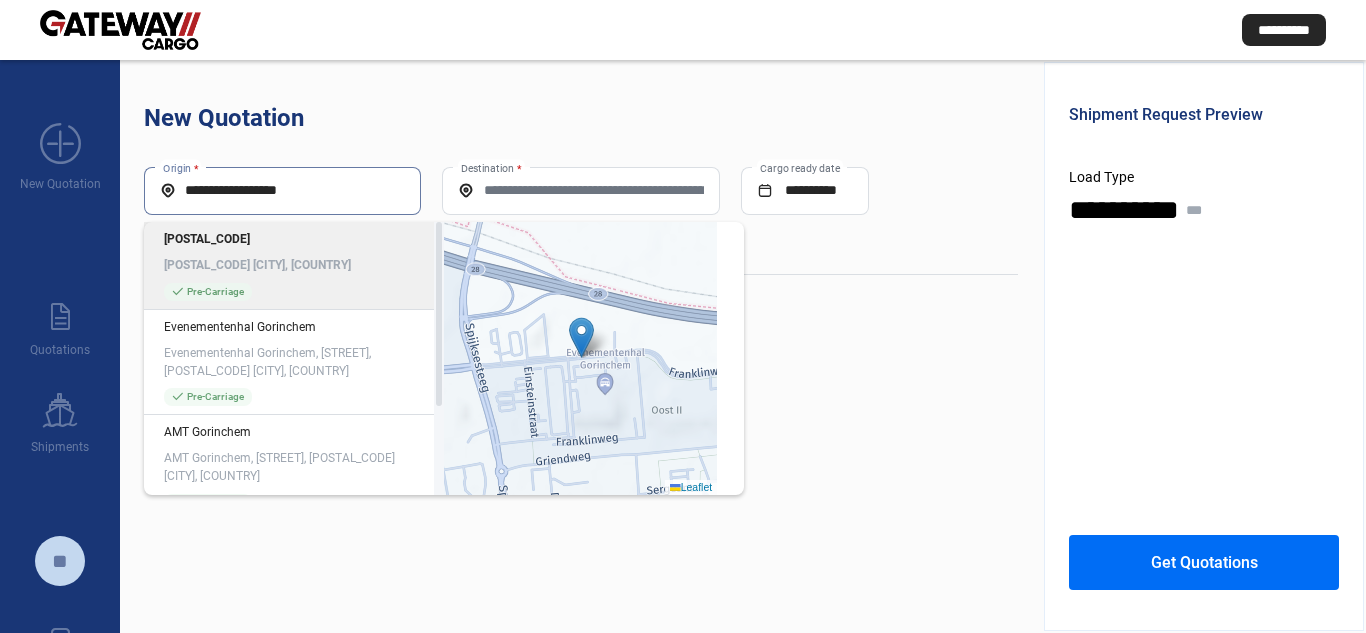 click on "[POSTAL_CODE] [CITY], [COUNTRY]" 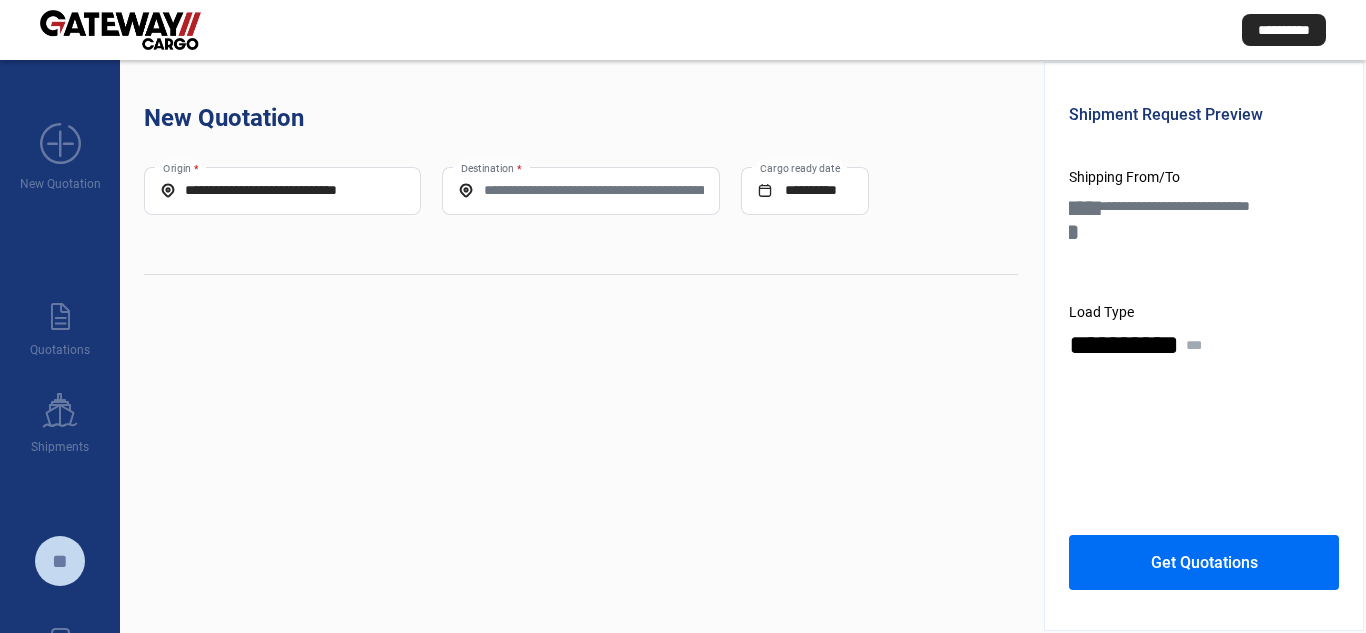 click on "Destination *" at bounding box center [580, 190] 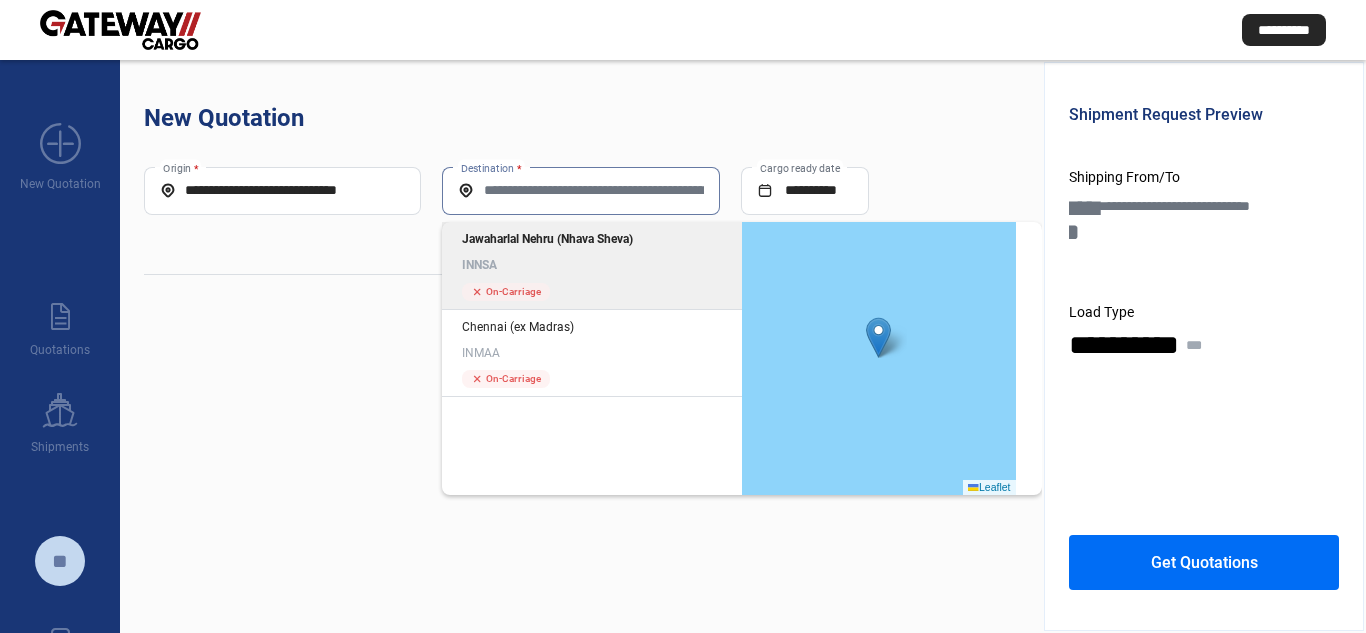 click on "INNSA" 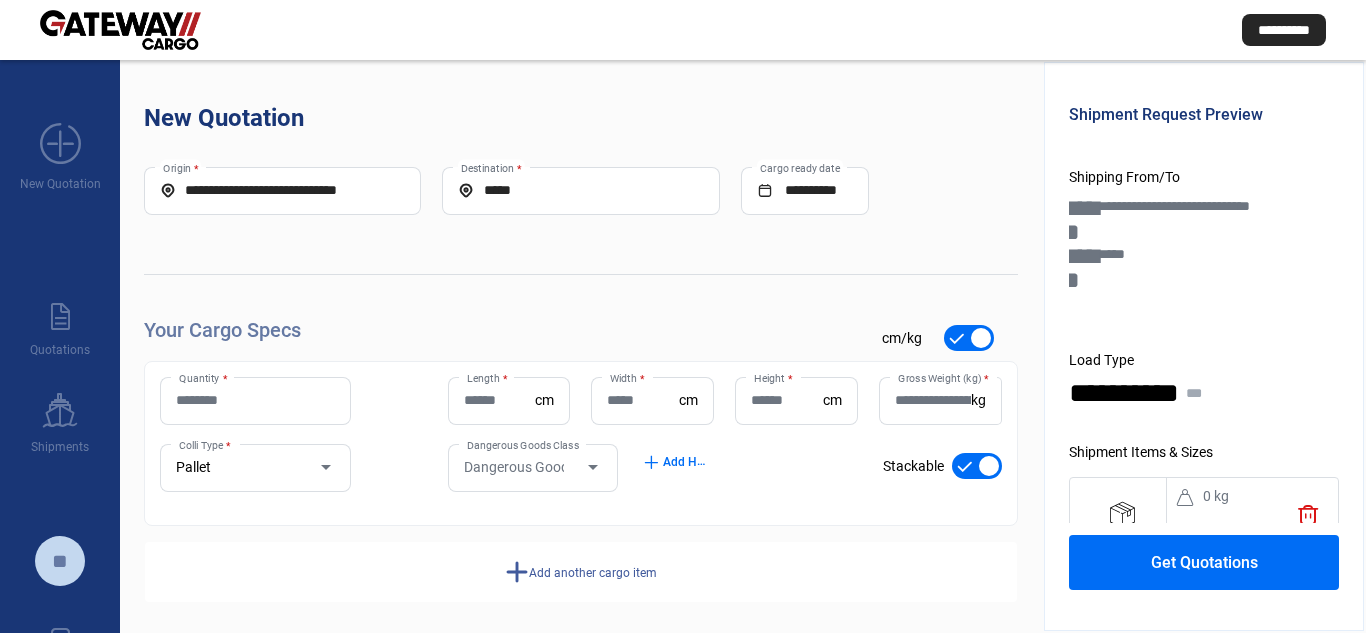 click on "Quantity *" at bounding box center [255, 400] 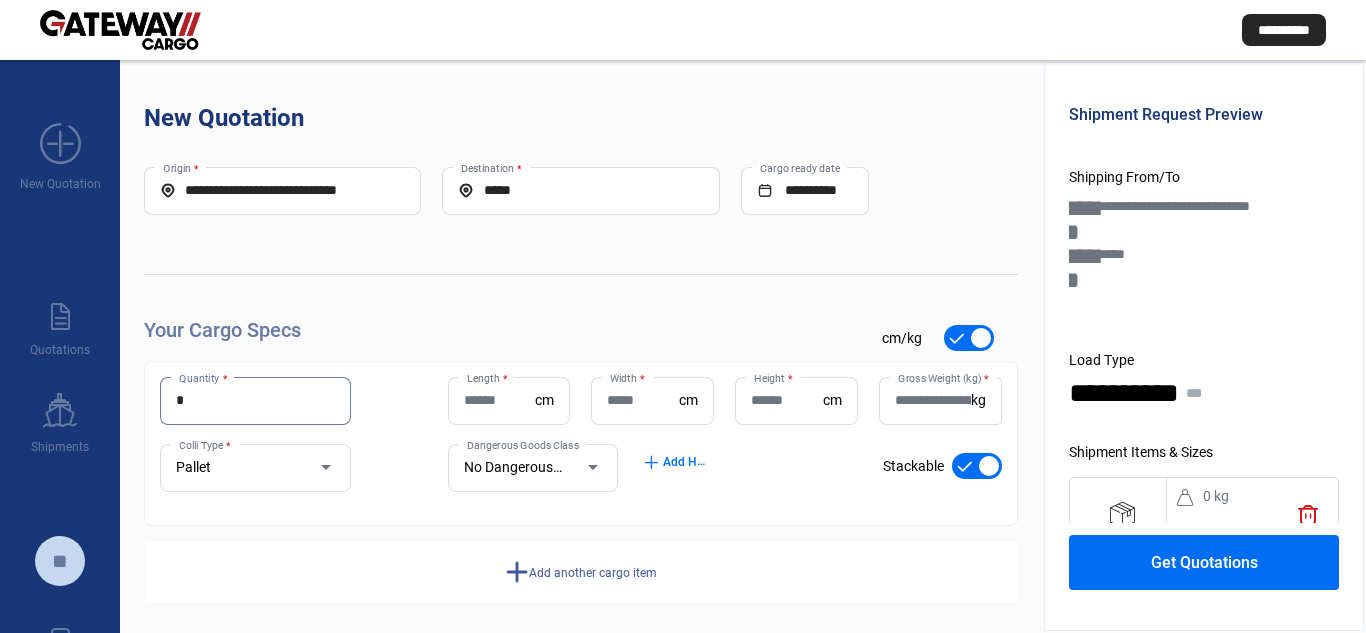 type on "*" 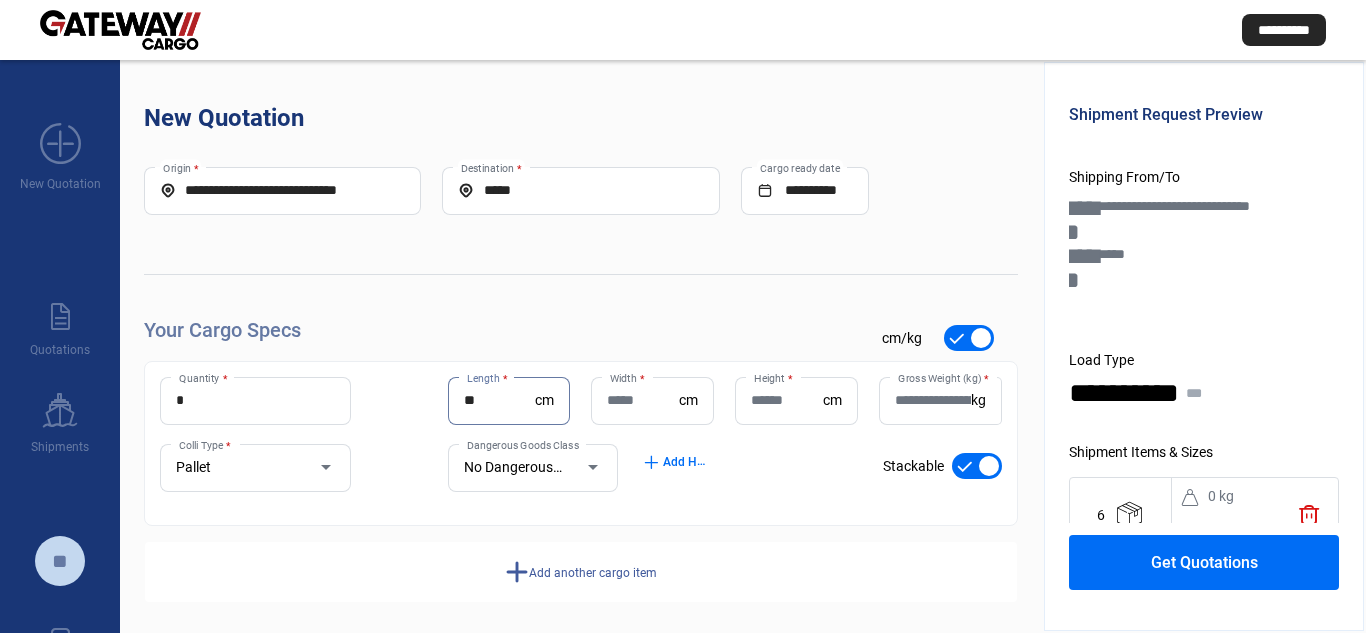 type on "**" 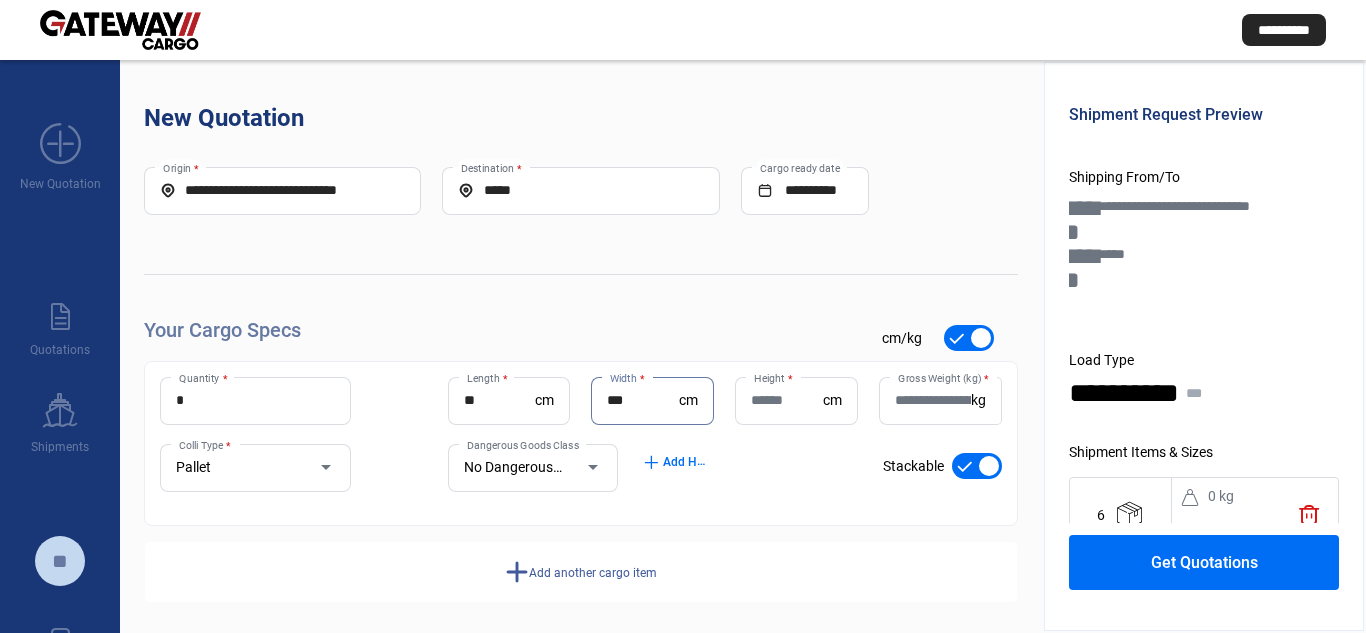 type on "***" 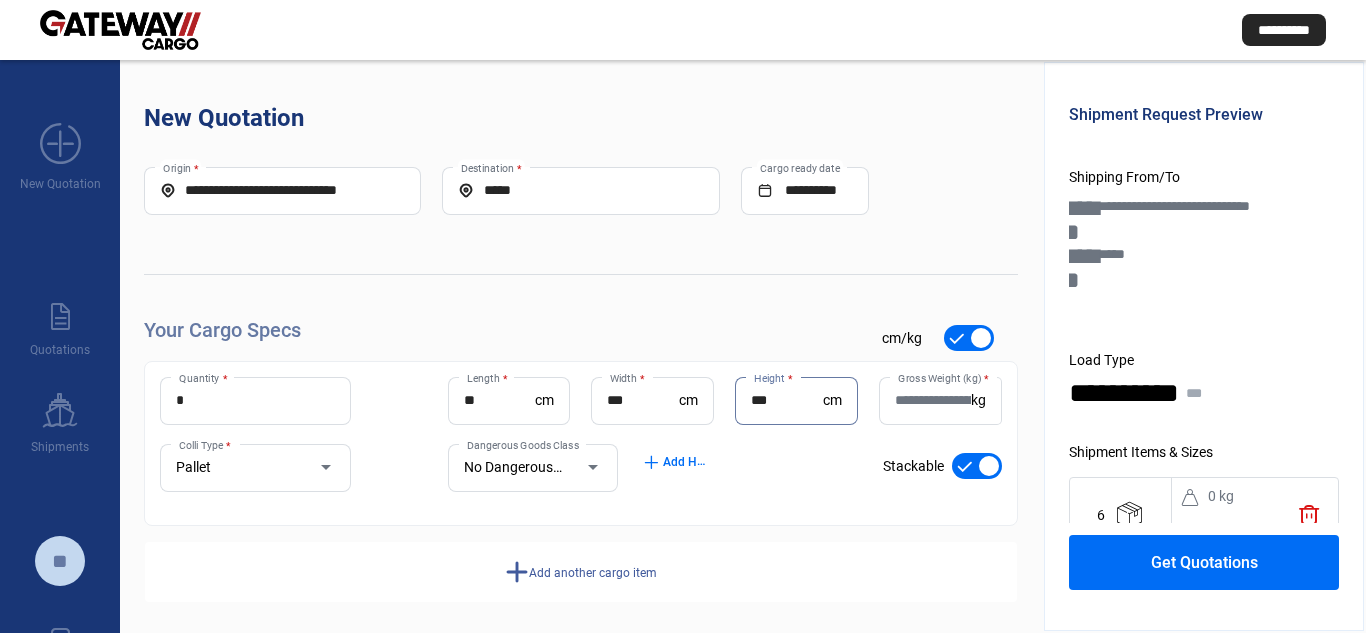 type on "***" 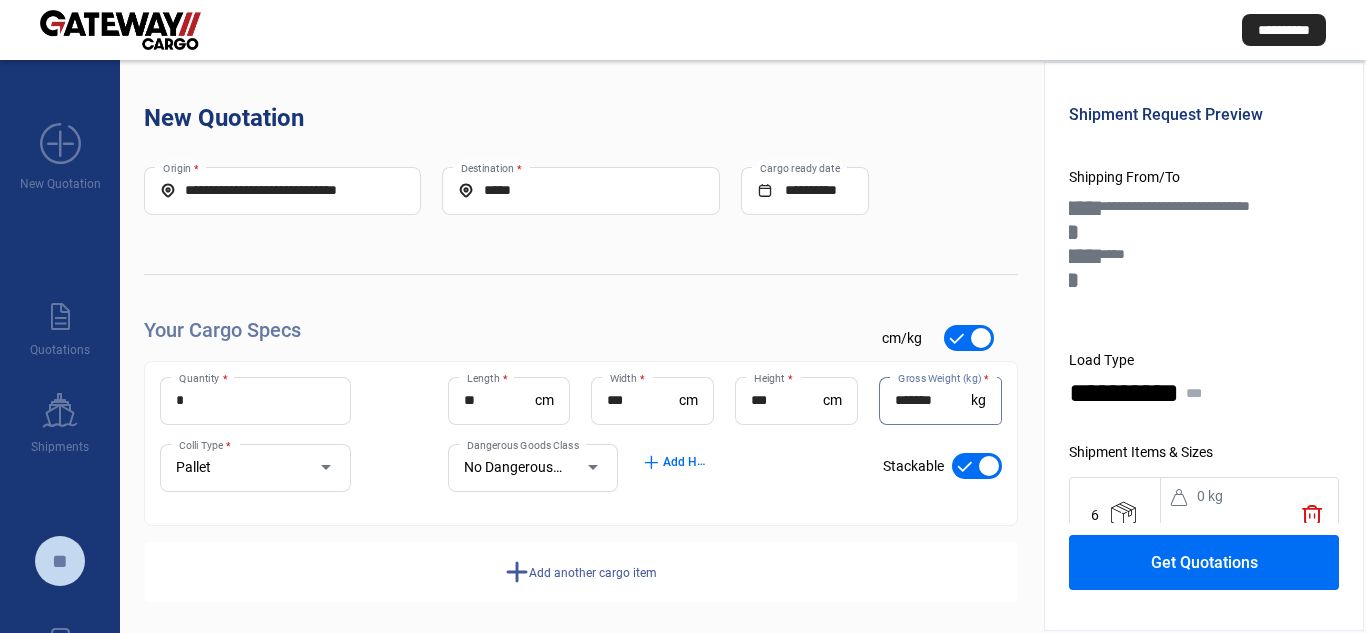 type on "*******" 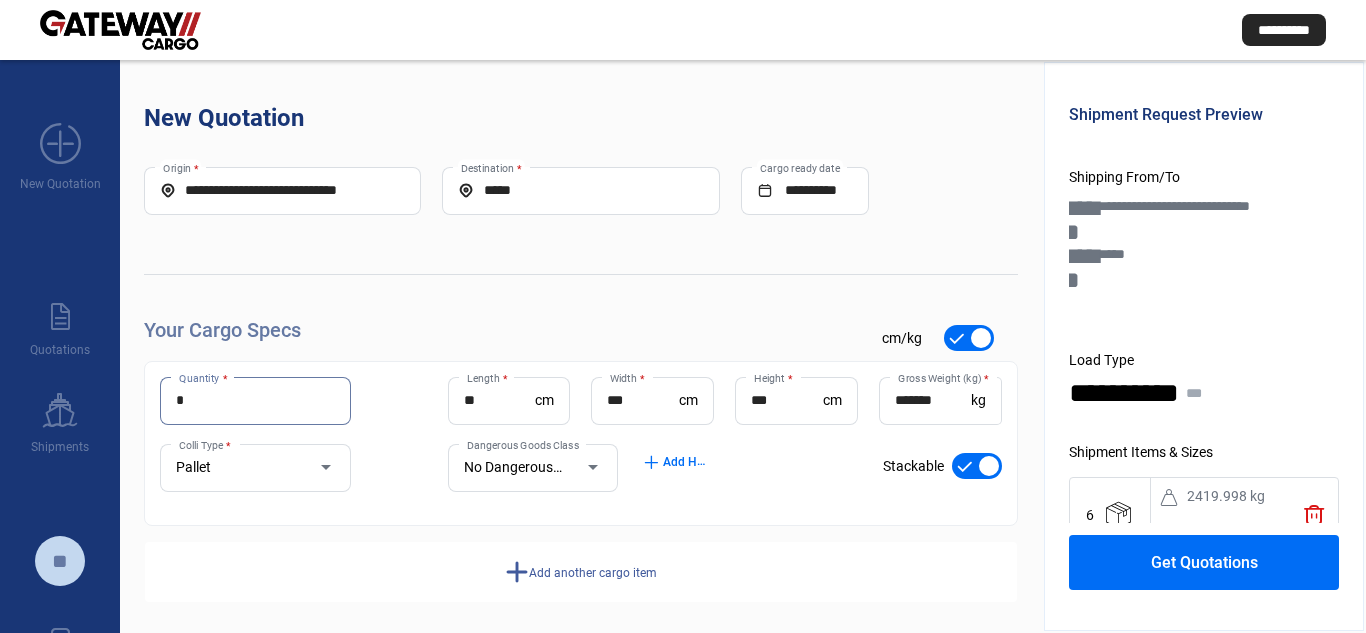 drag, startPoint x: 183, startPoint y: 407, endPoint x: 16, endPoint y: 366, distance: 171.9593 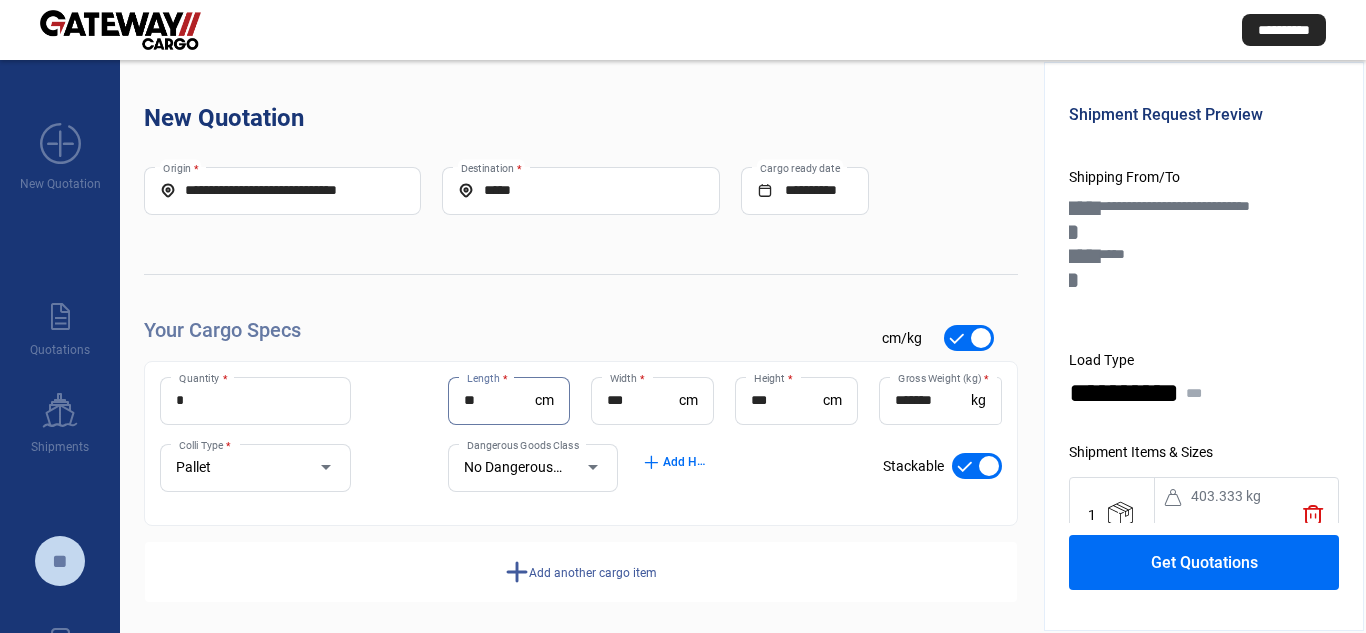 click on "add" 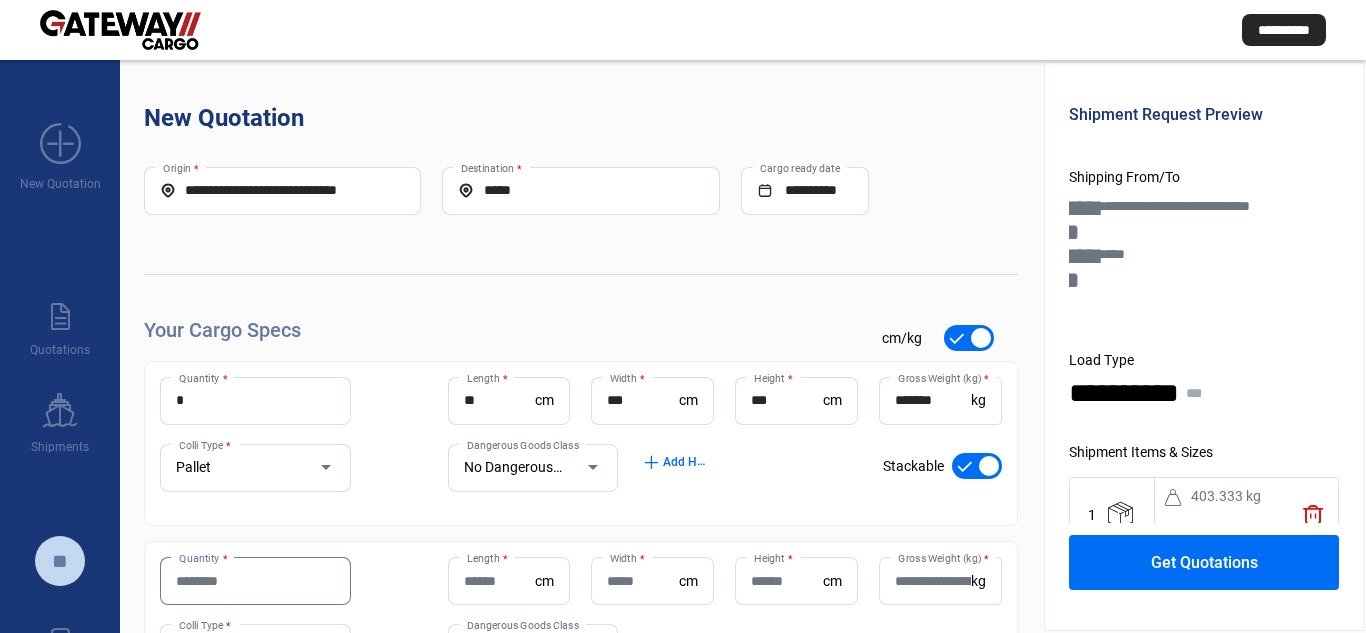 click on "Quantity *" at bounding box center [255, 581] 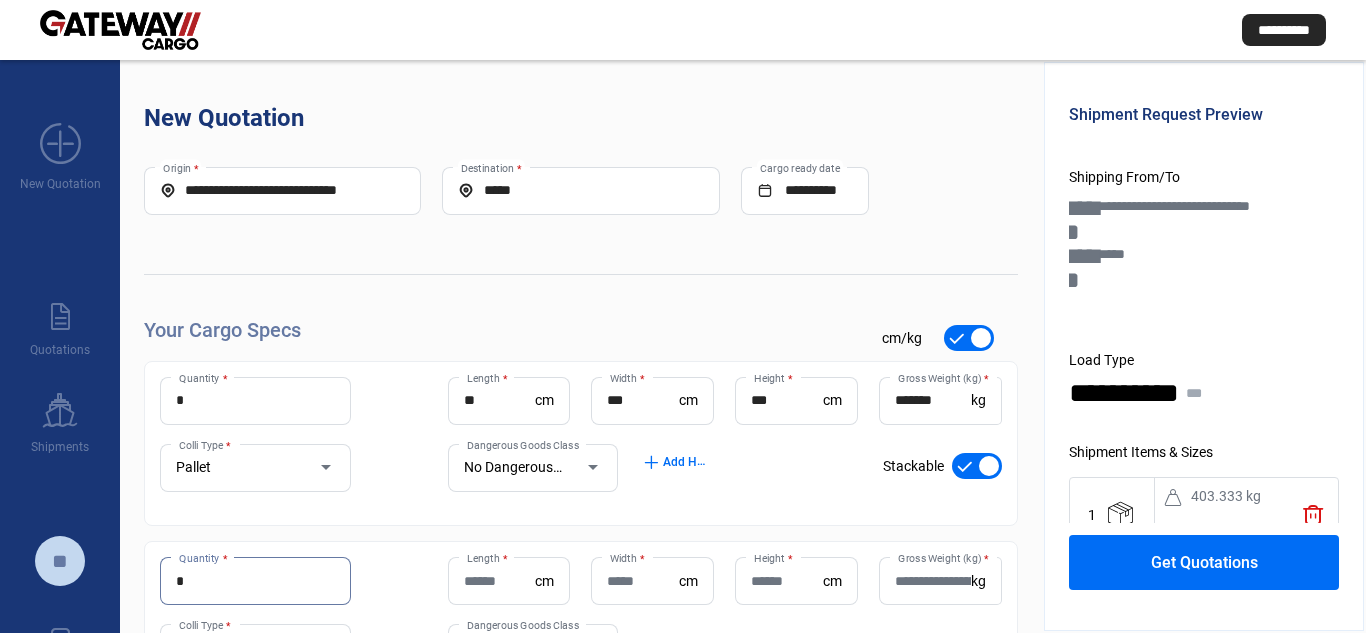 type on "*" 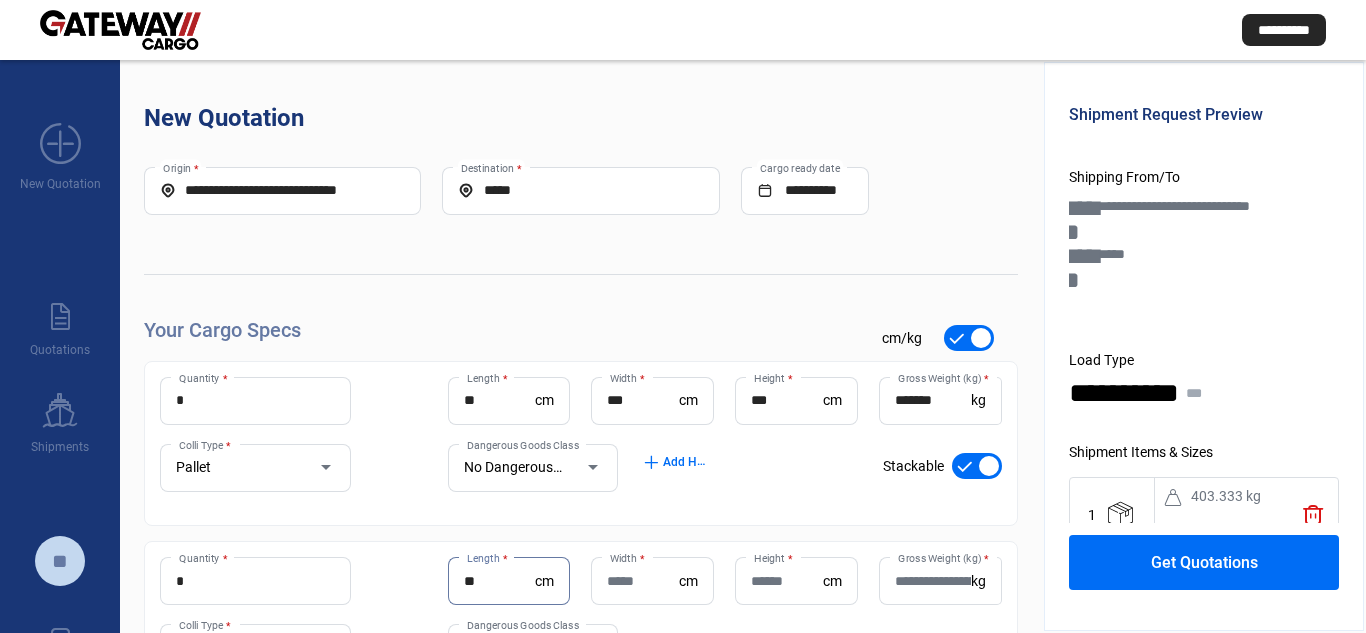 type on "**" 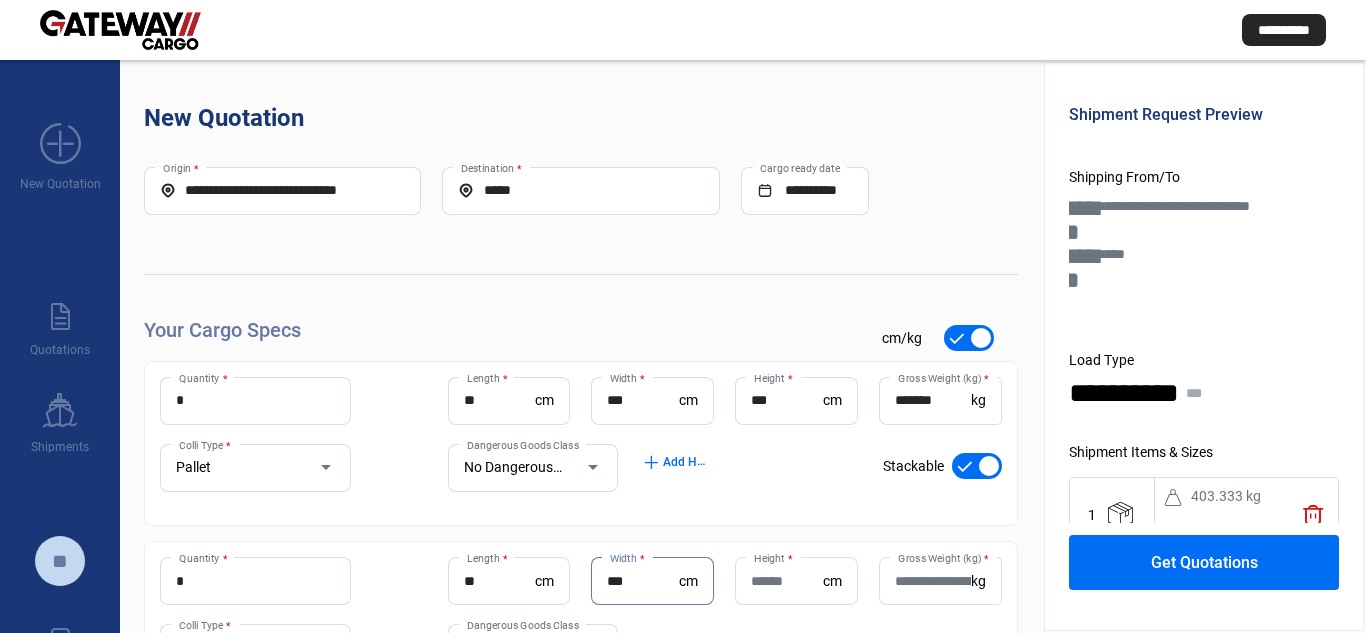 type on "***" 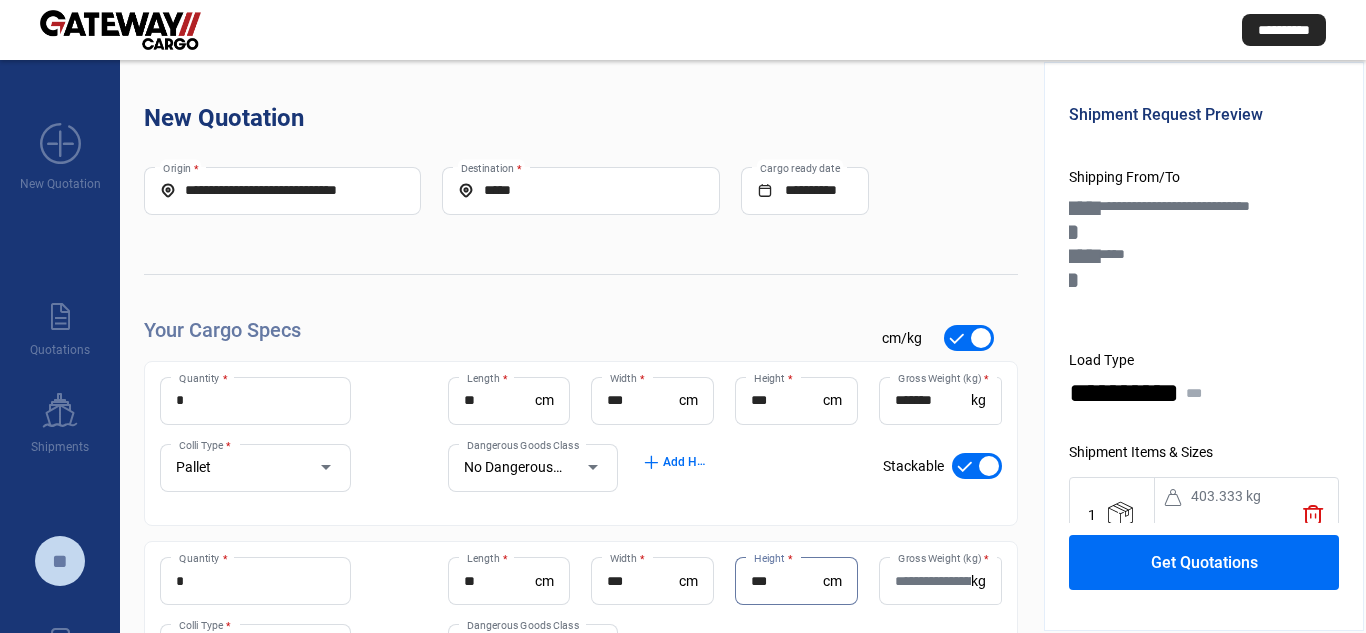 type on "***" 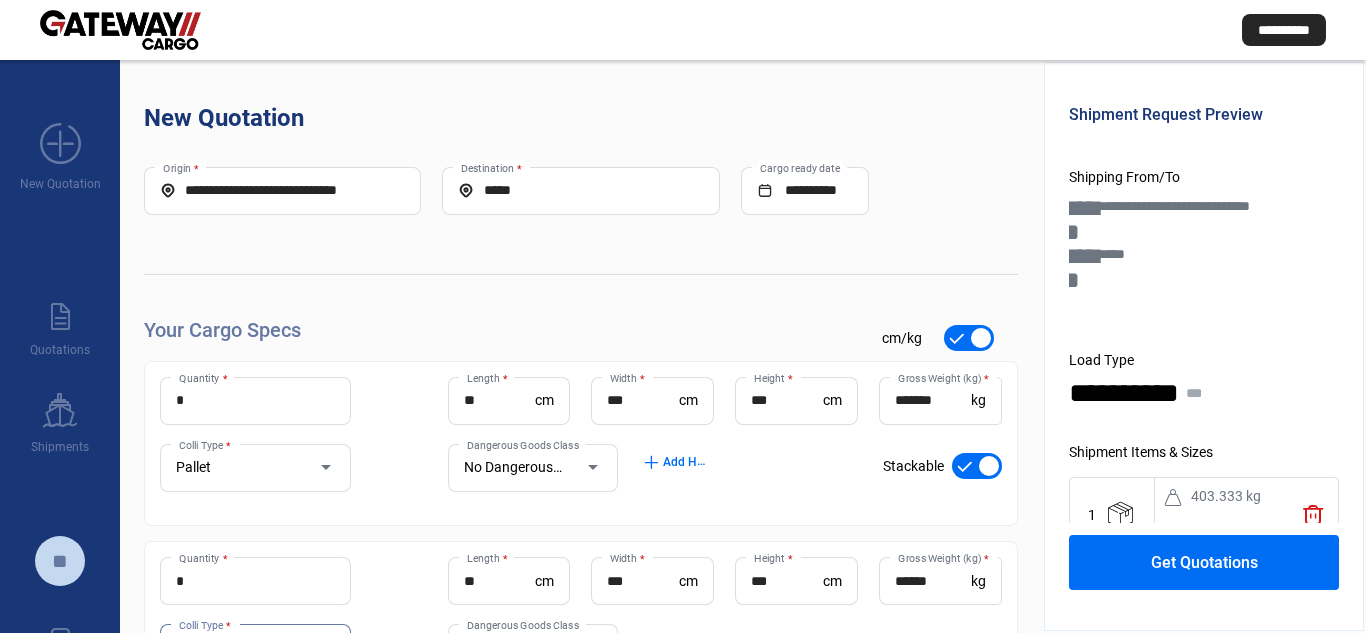 scroll, scrollTop: 191, scrollLeft: 0, axis: vertical 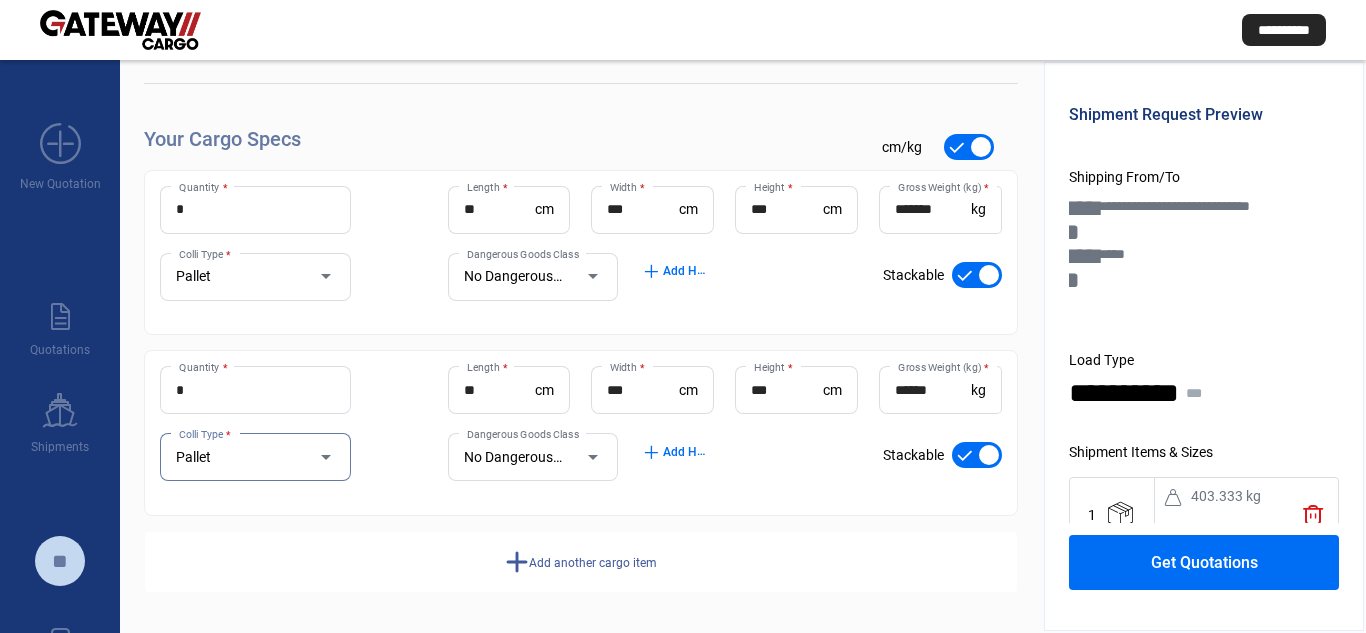 click on "******" at bounding box center [933, 390] 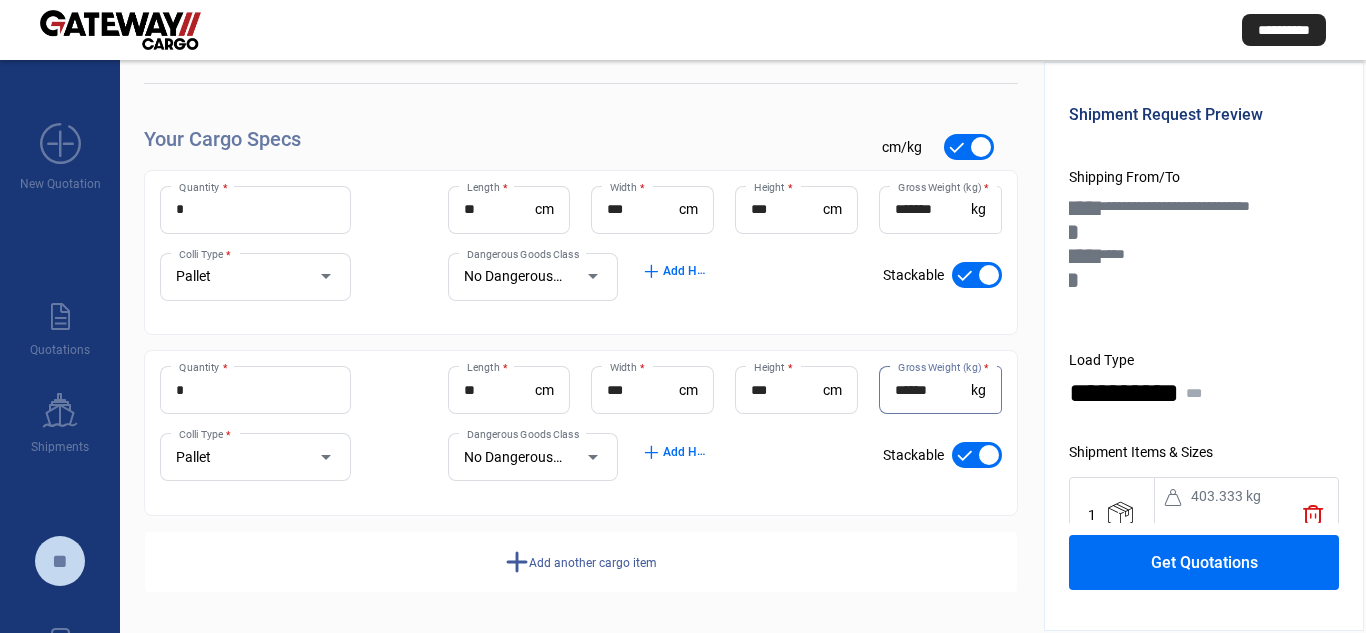 click on "******" at bounding box center [933, 390] 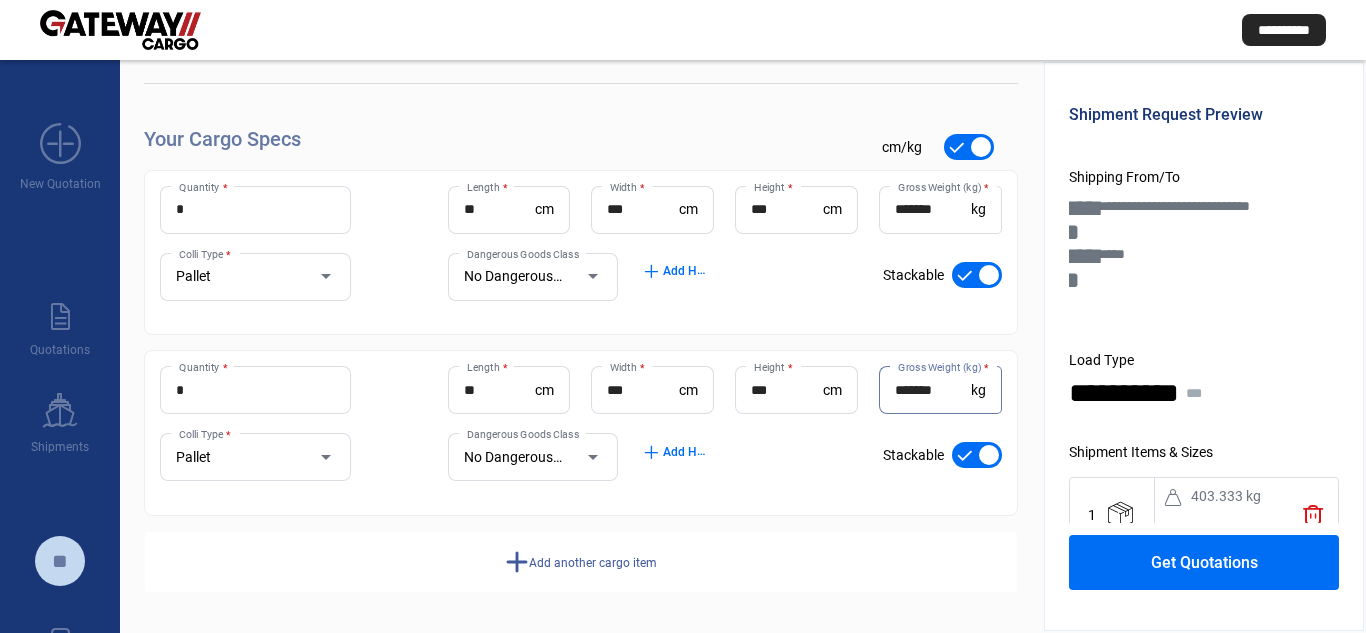 type on "*******" 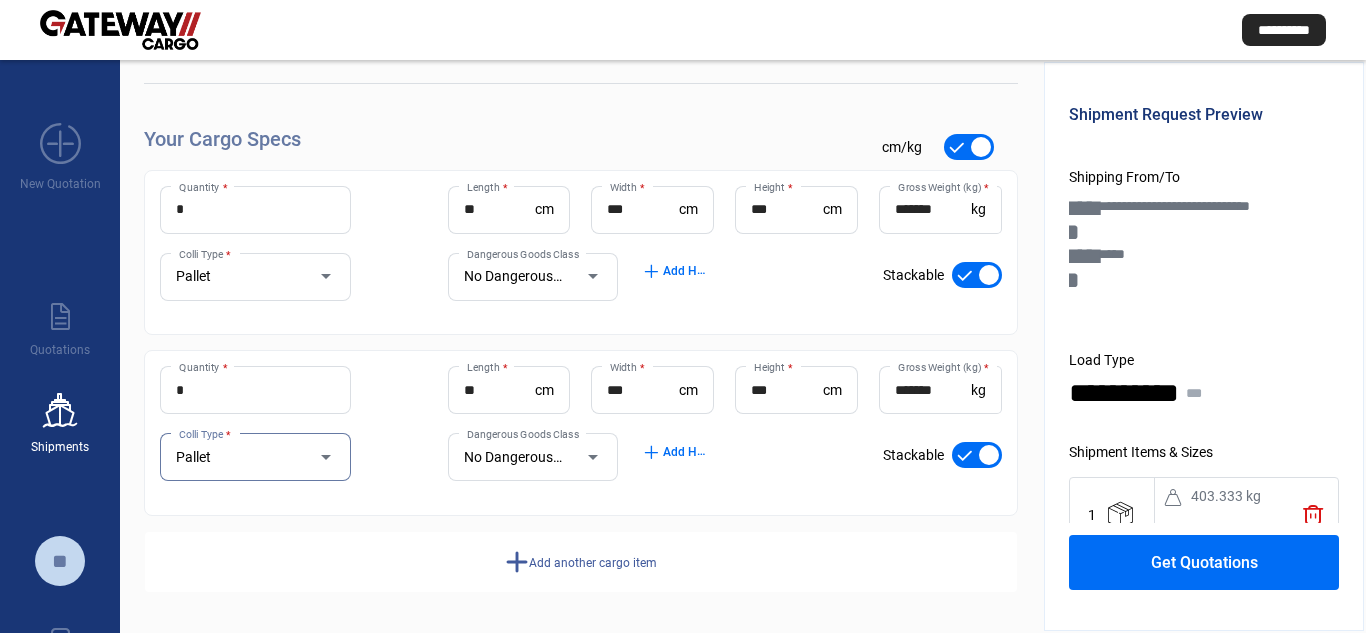 drag, startPoint x: 175, startPoint y: 388, endPoint x: 32, endPoint y: 373, distance: 143.78456 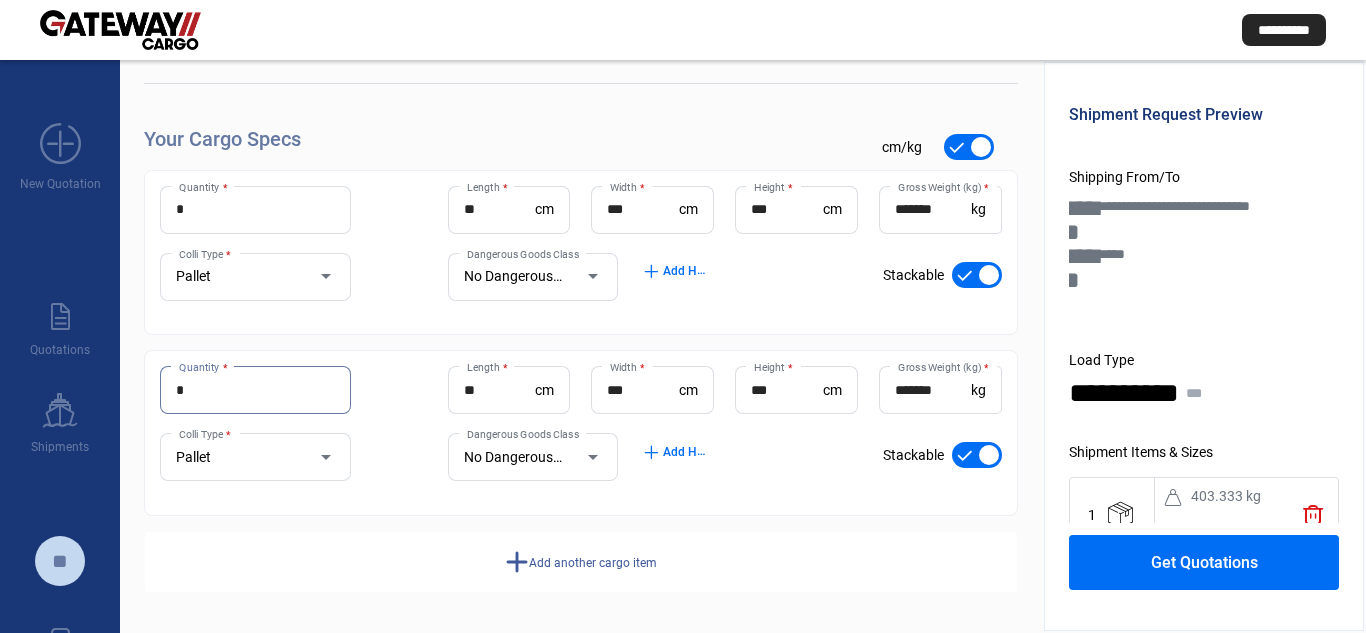 type on "*" 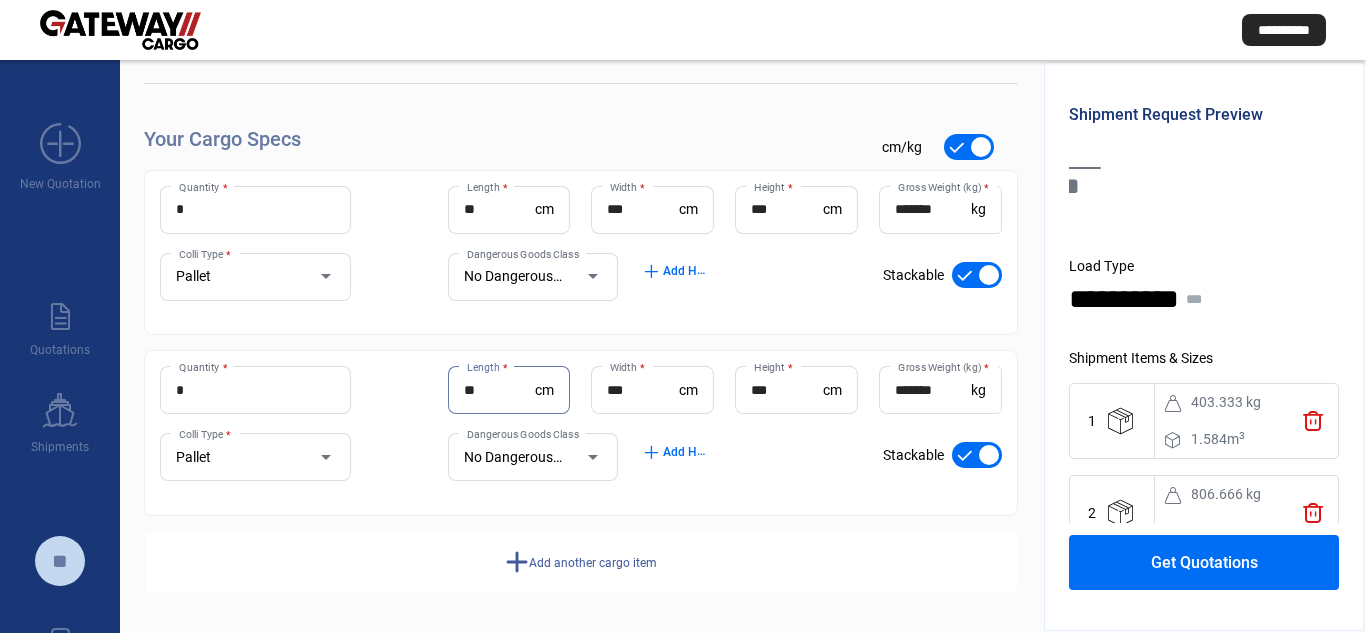 scroll, scrollTop: 139, scrollLeft: 0, axis: vertical 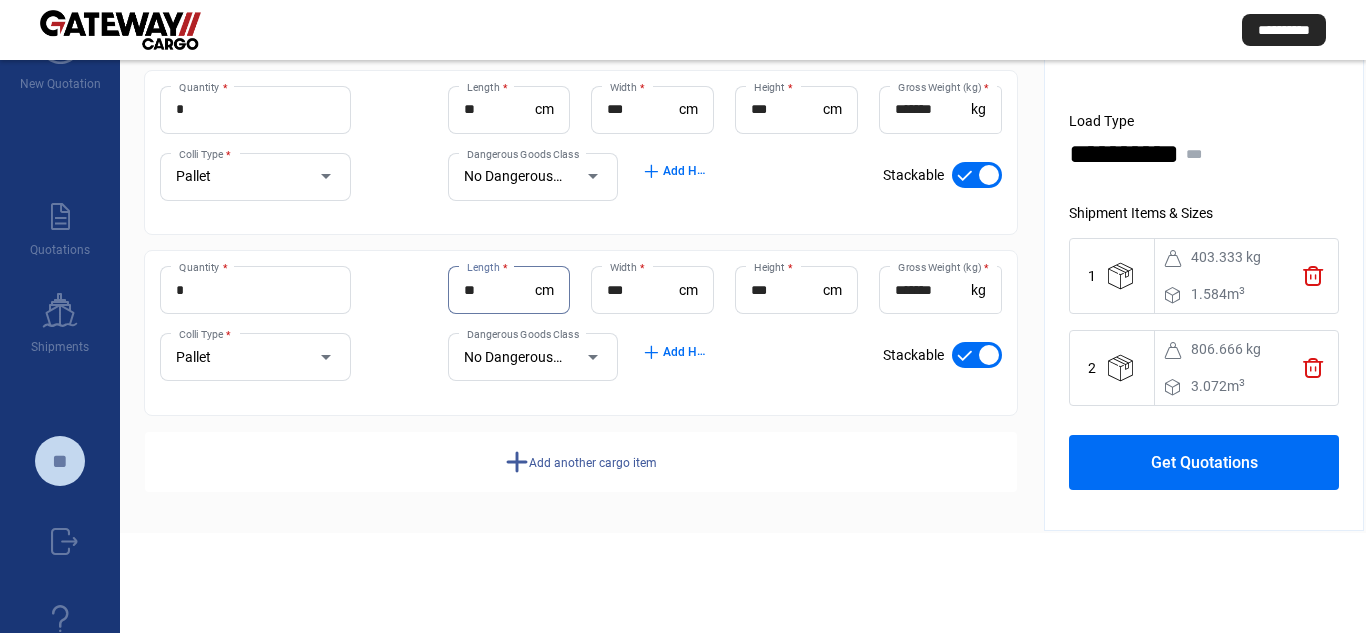 click on "Add another cargo item" 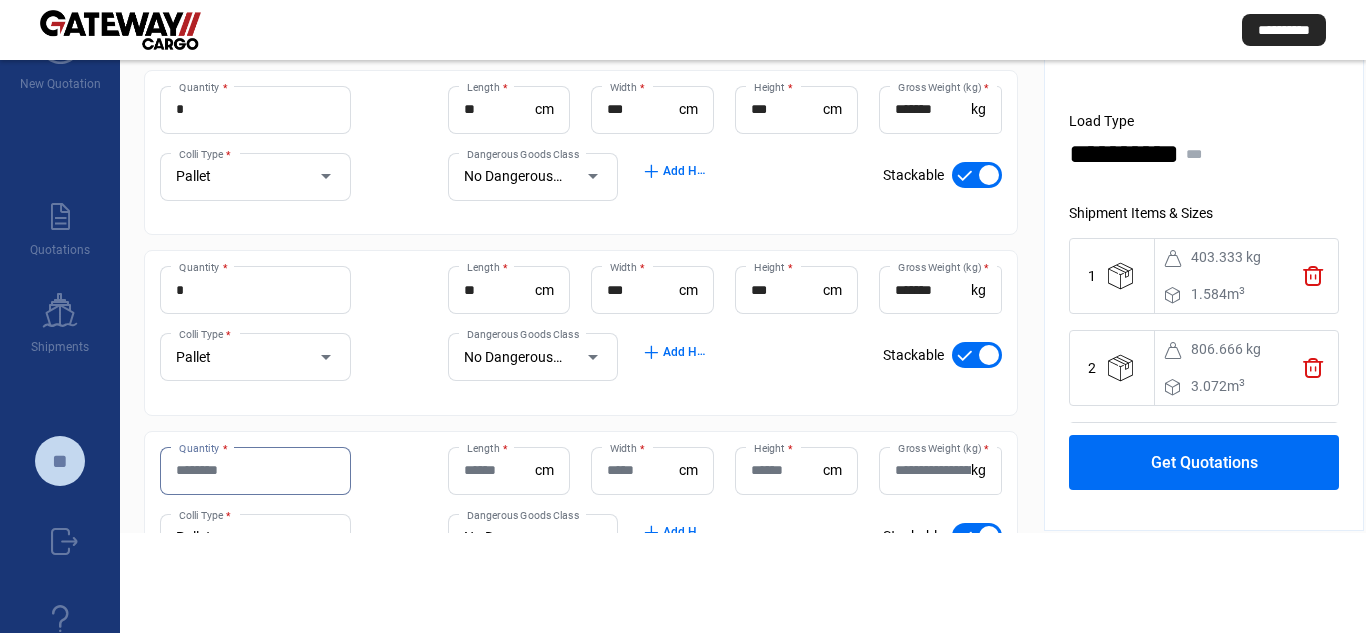 click on "Quantity *" at bounding box center (255, 470) 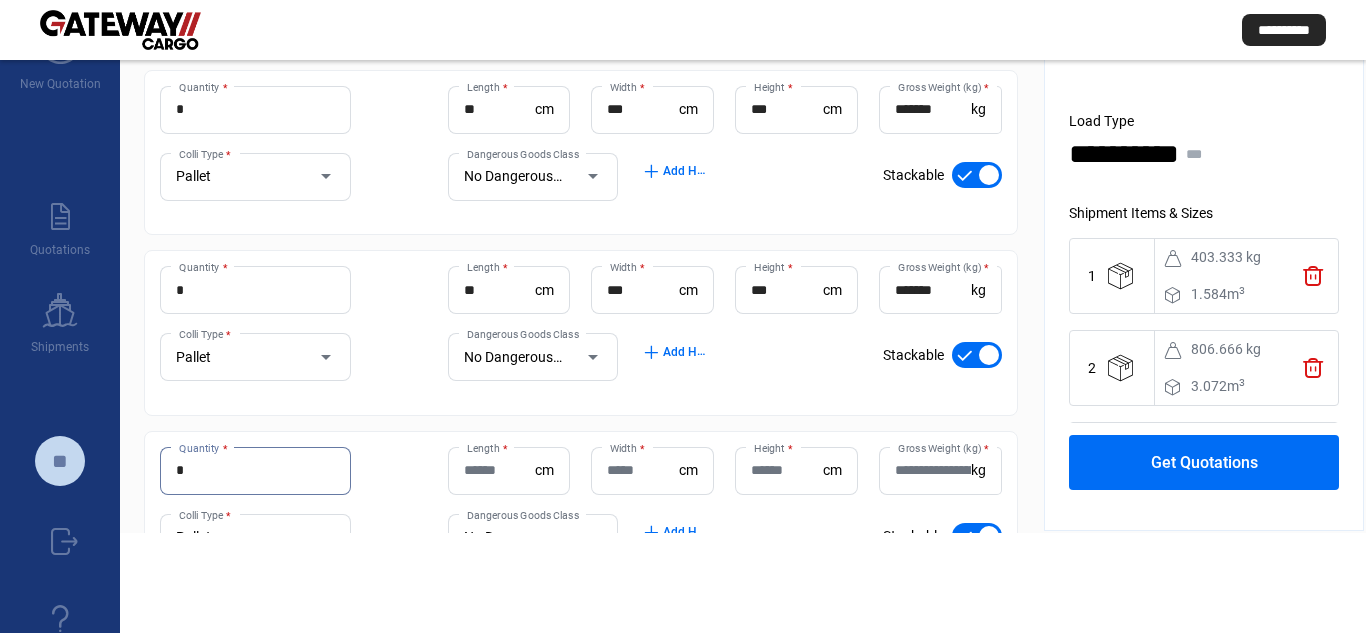 type on "*" 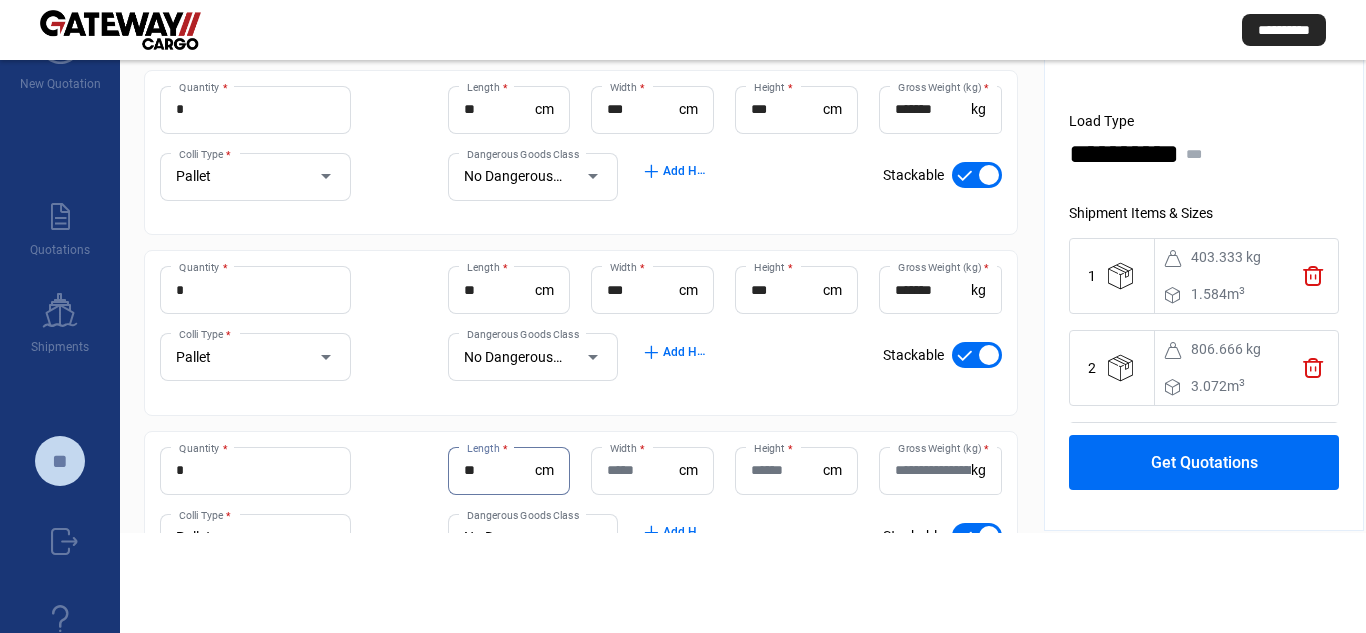 type on "**" 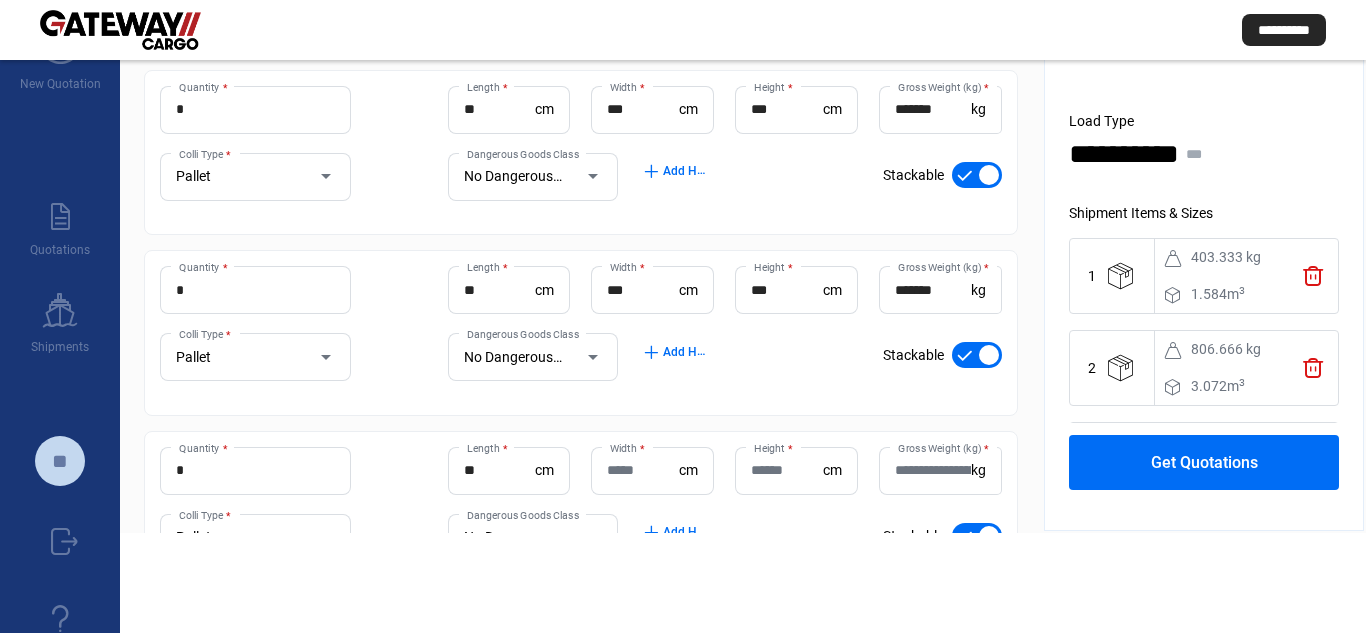 click on "Width  *" 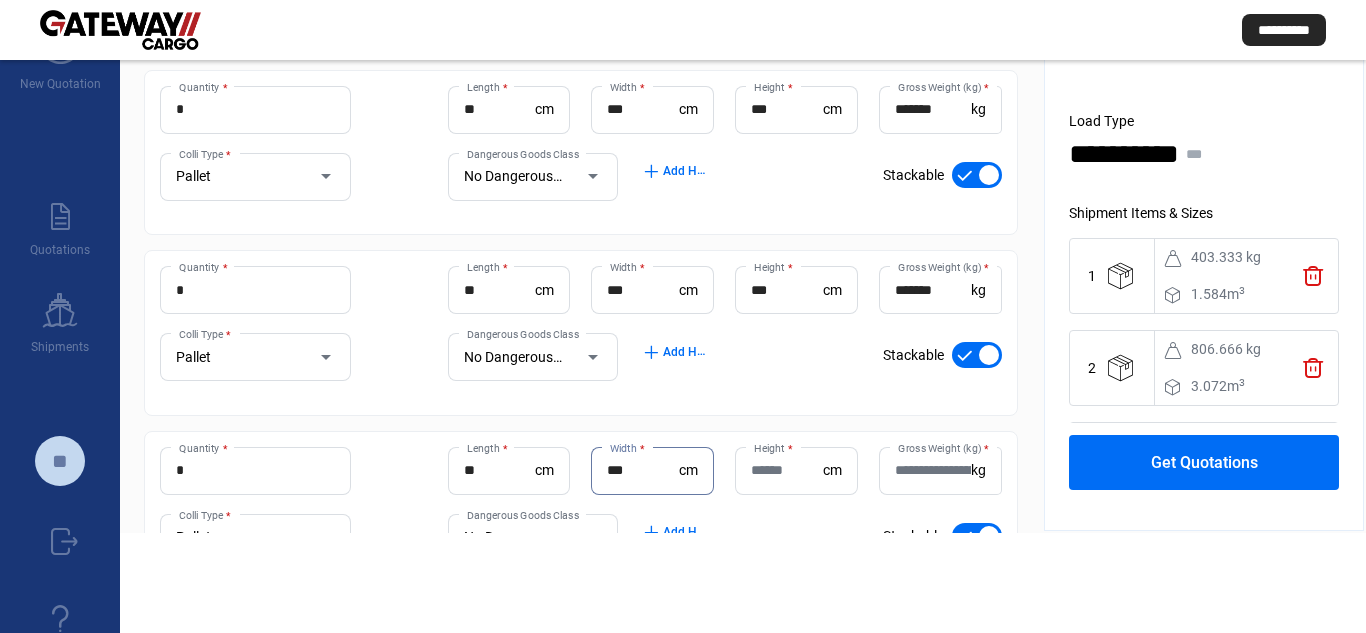 type on "***" 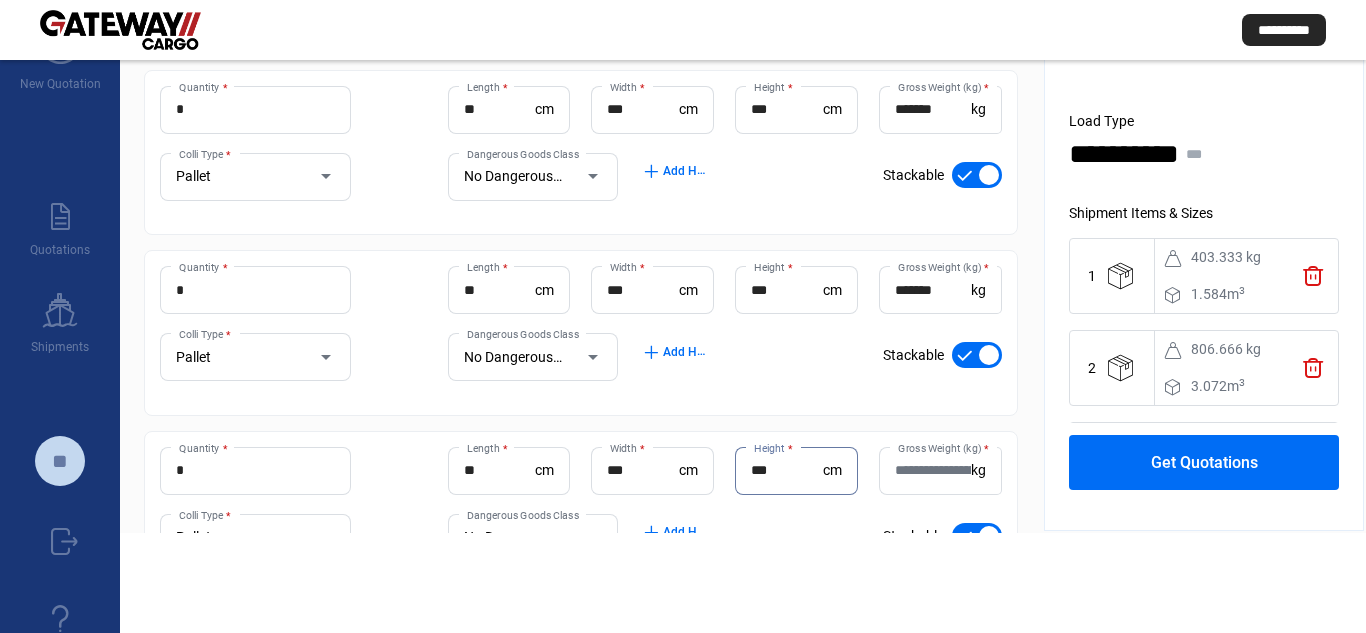 type on "***" 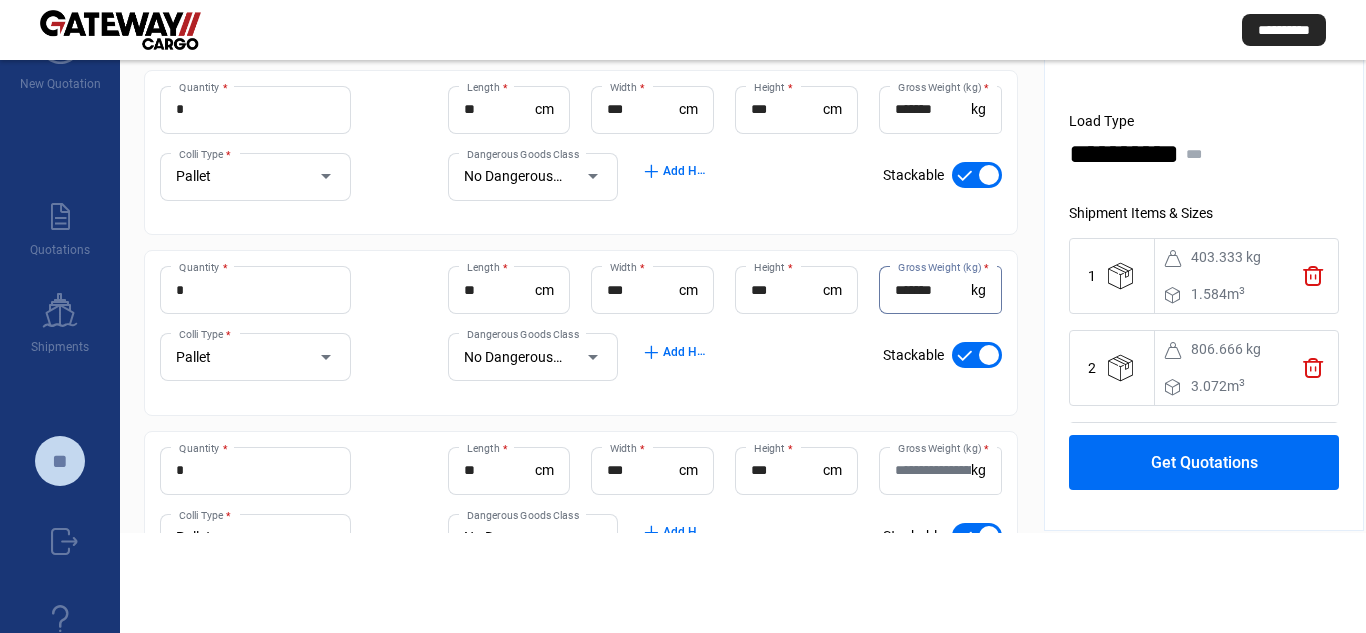 click on "*******" at bounding box center (933, 290) 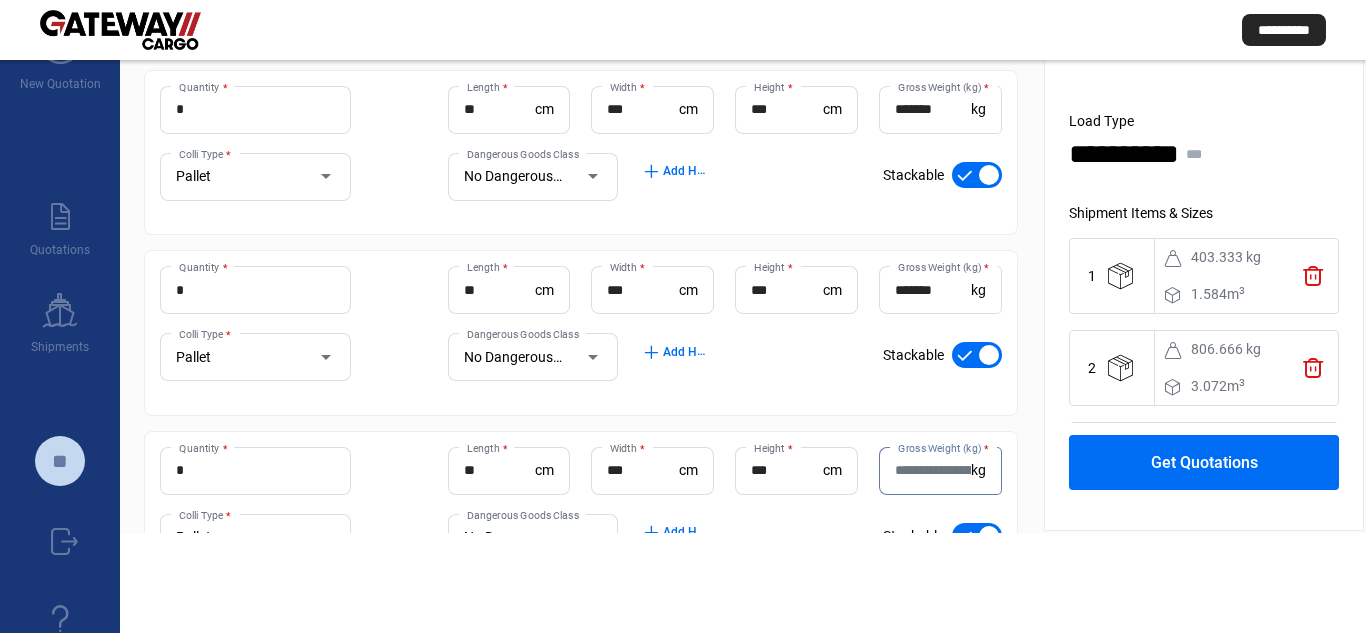 click on "Gross Weight (kg)  *" at bounding box center [933, 470] 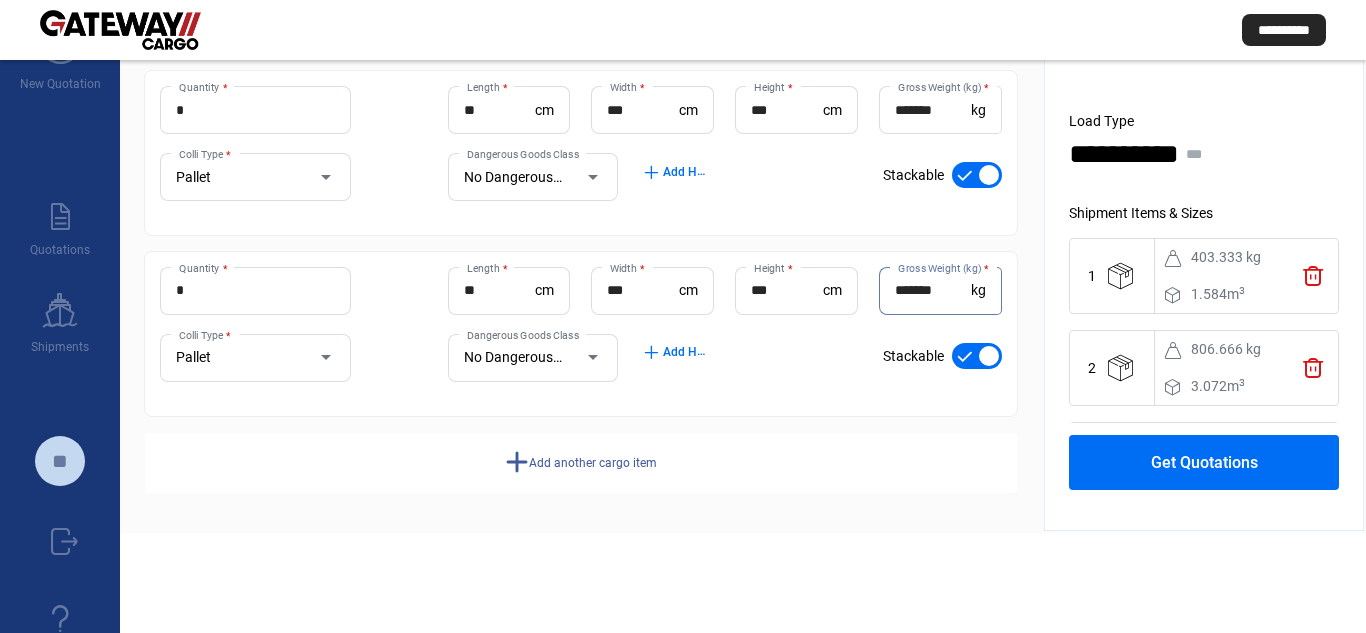 scroll, scrollTop: 372, scrollLeft: 0, axis: vertical 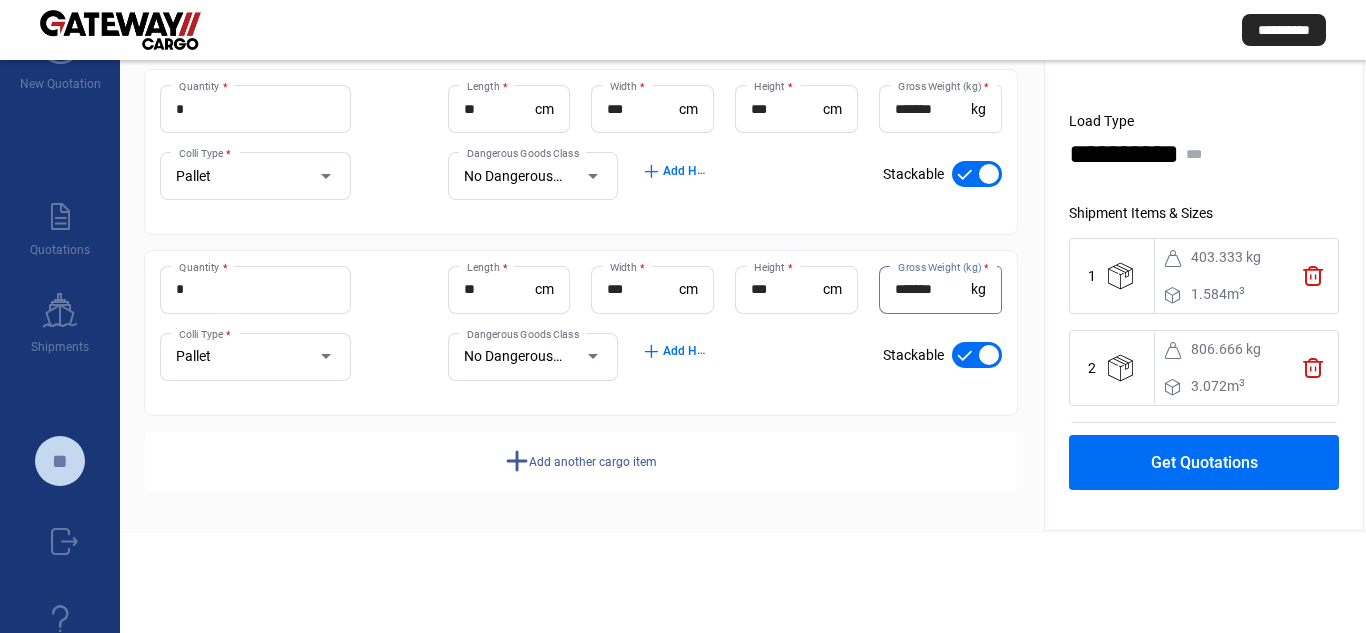type on "*******" 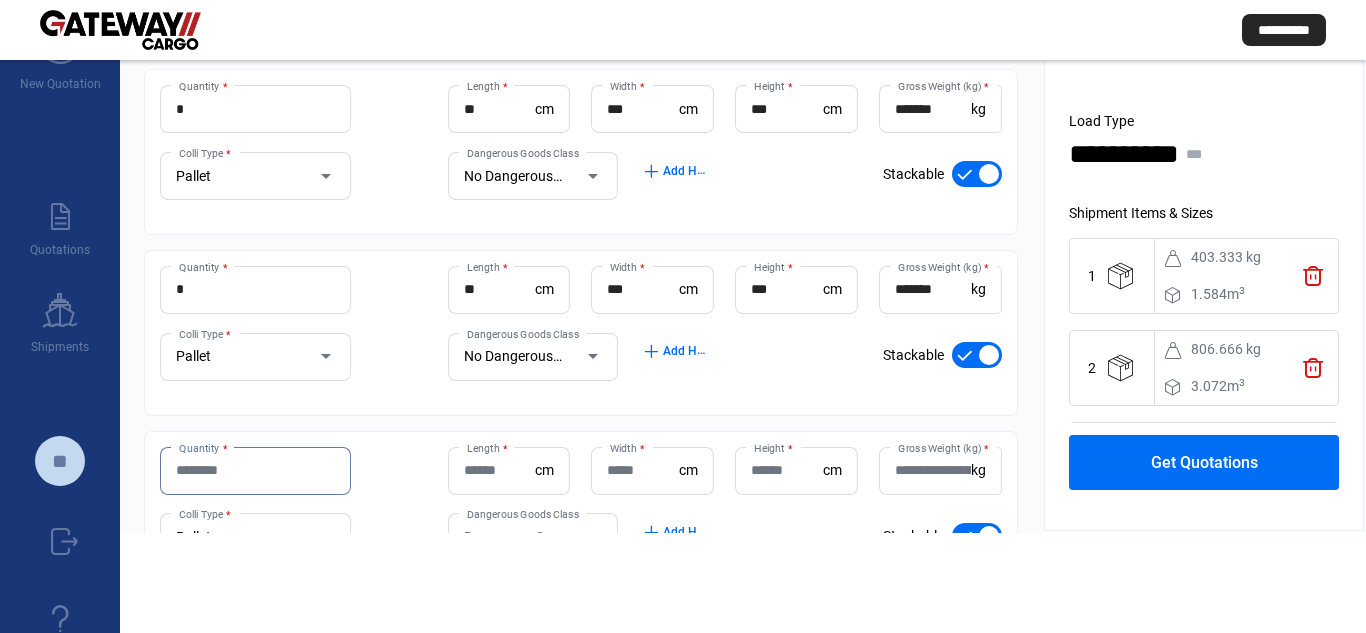 click on "Quantity *" at bounding box center [255, 470] 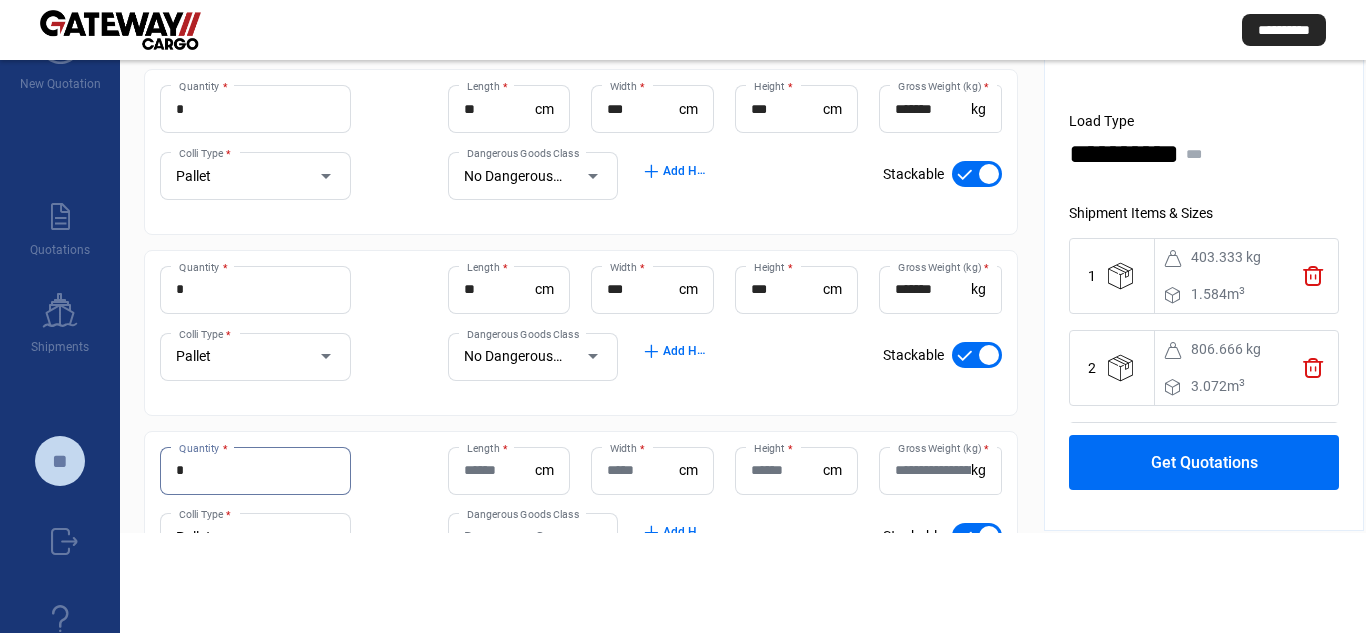 type on "*" 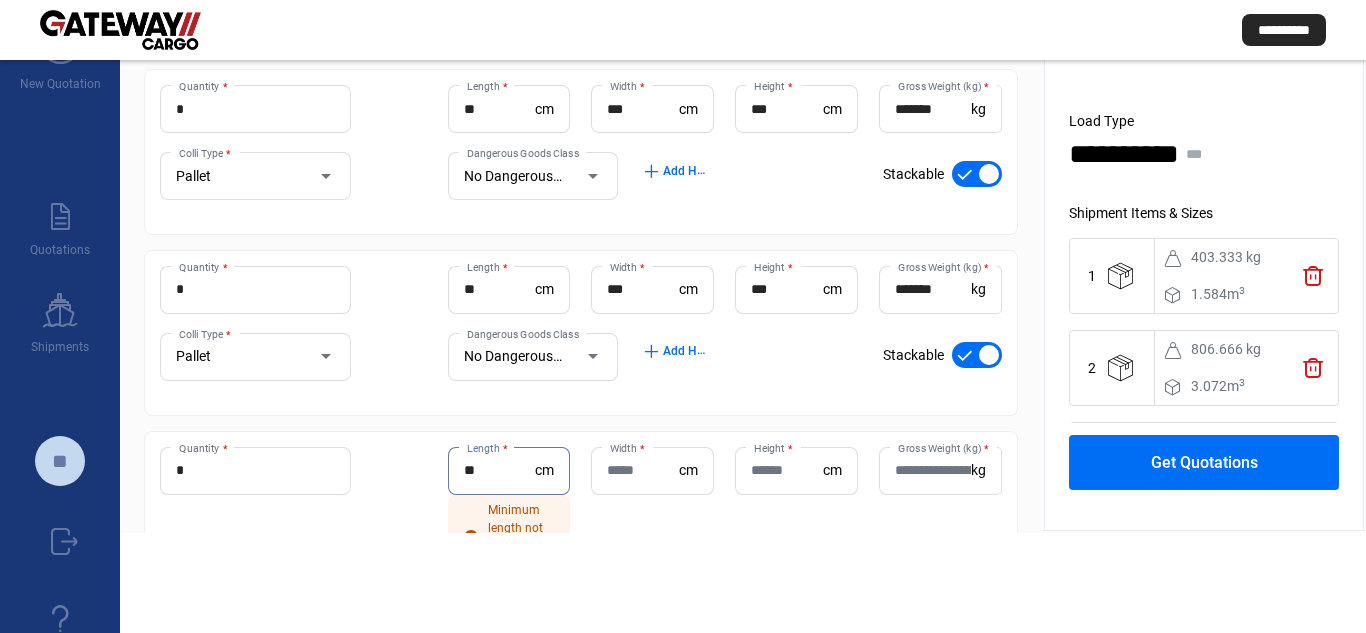 type on "**" 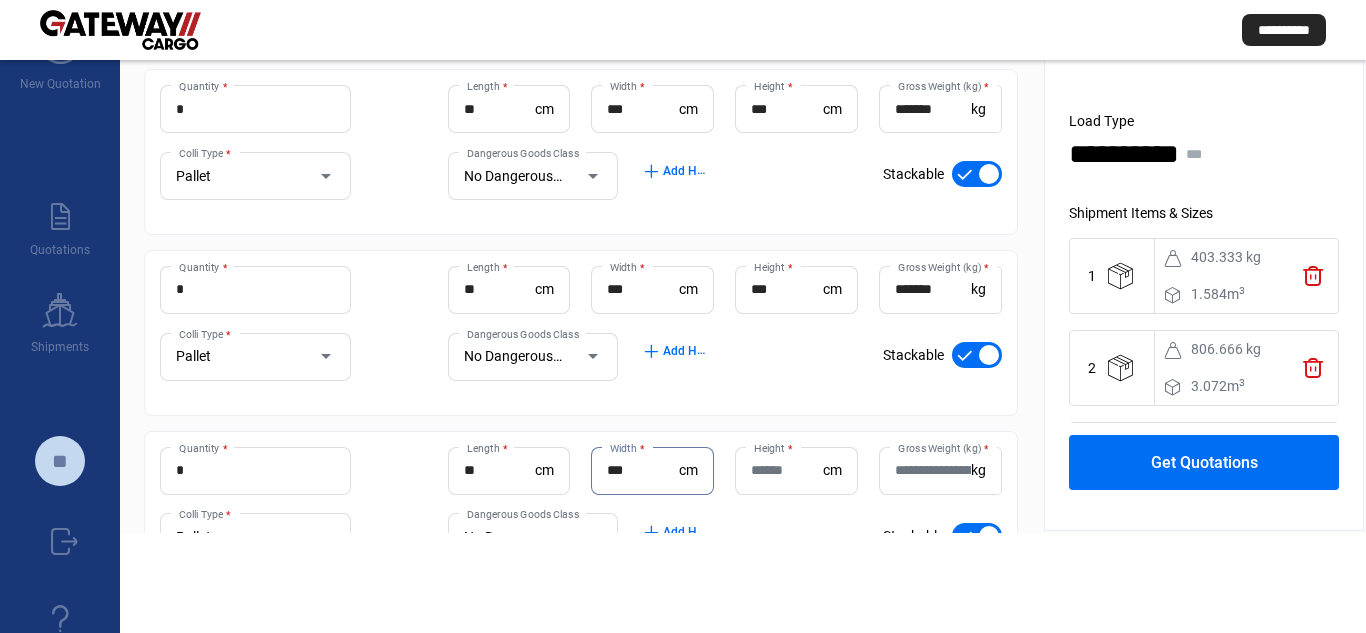 type on "***" 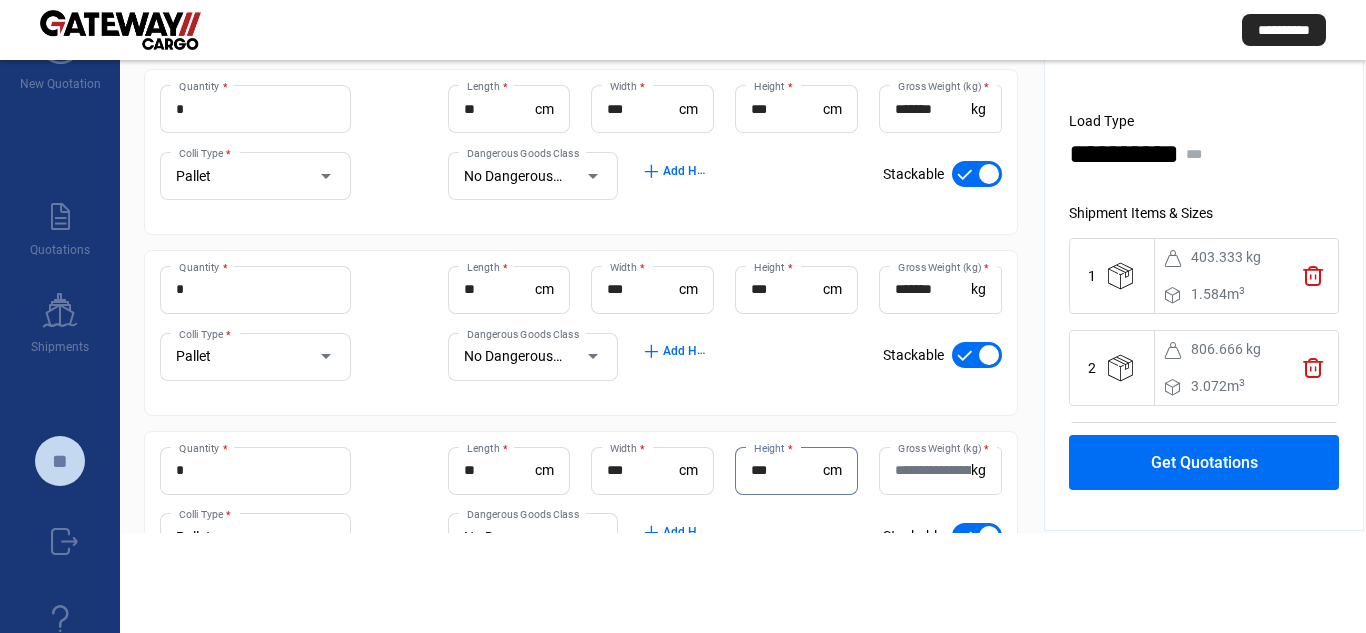 type on "***" 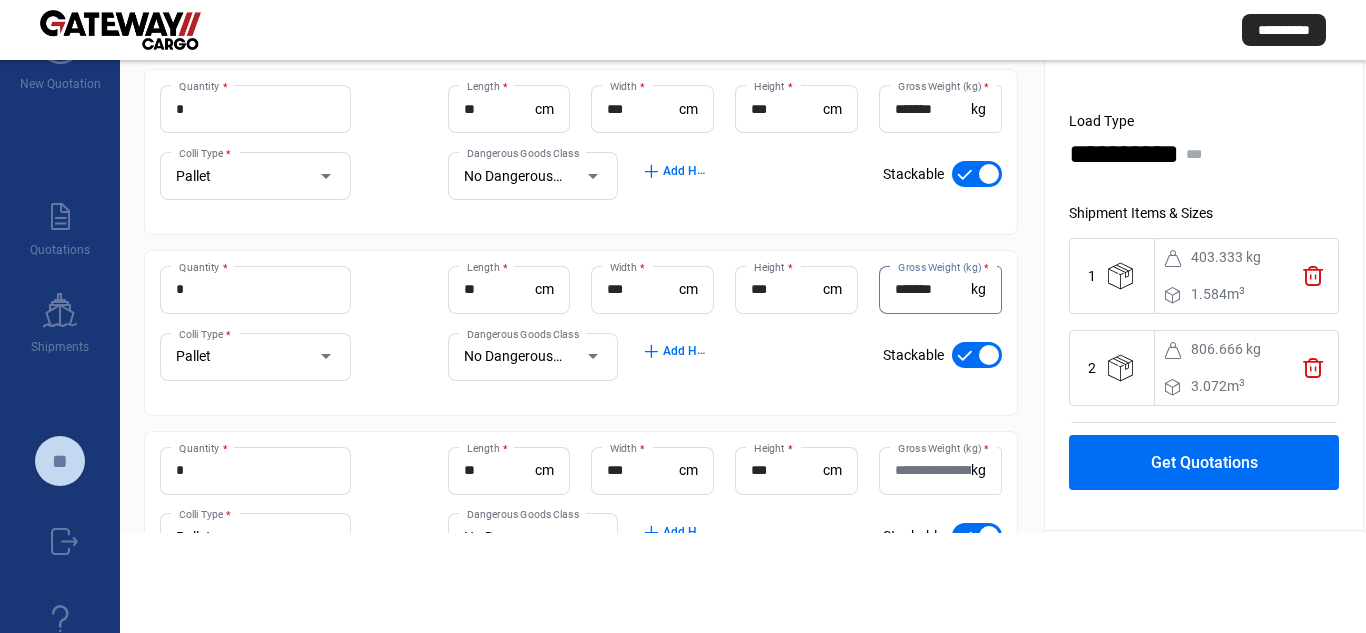 click on "*******" at bounding box center (933, 289) 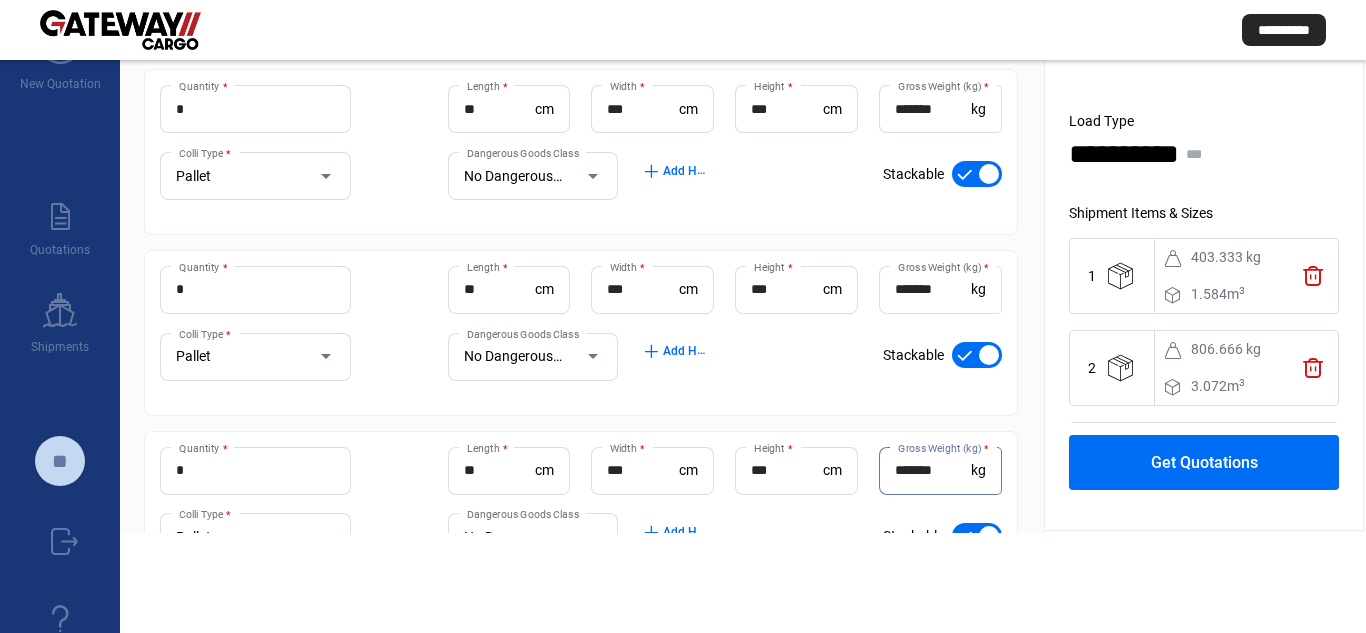 type on "*******" 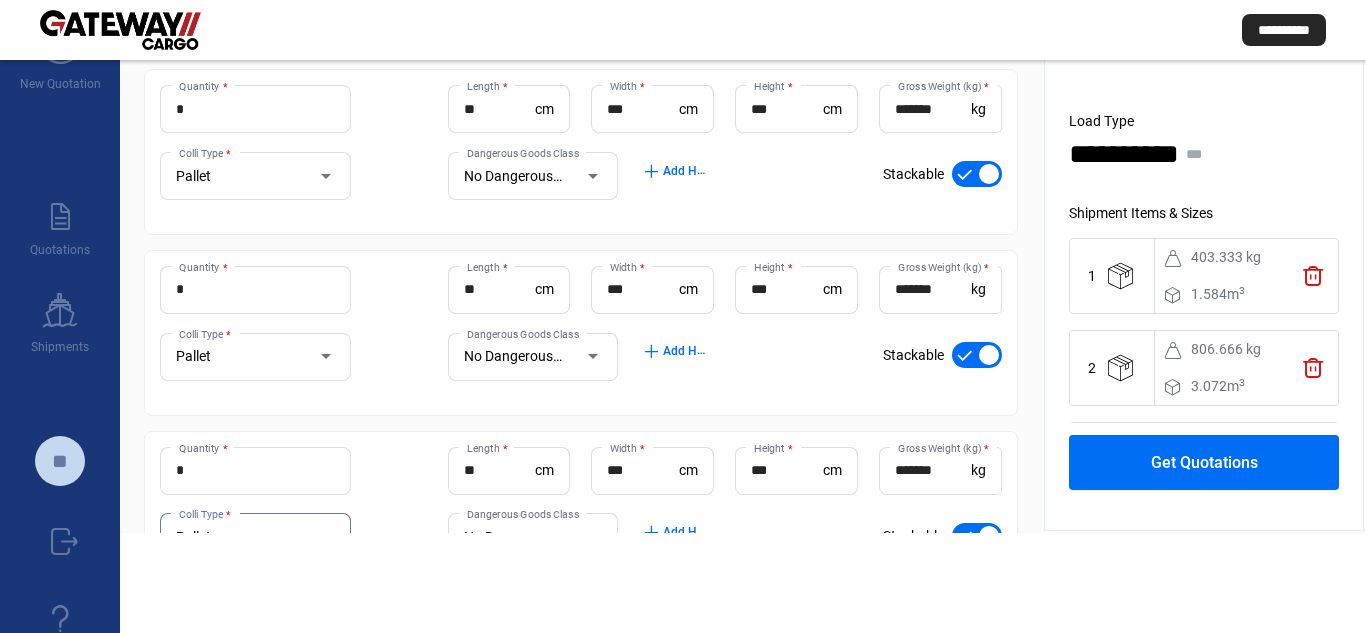 scroll, scrollTop: 388, scrollLeft: 0, axis: vertical 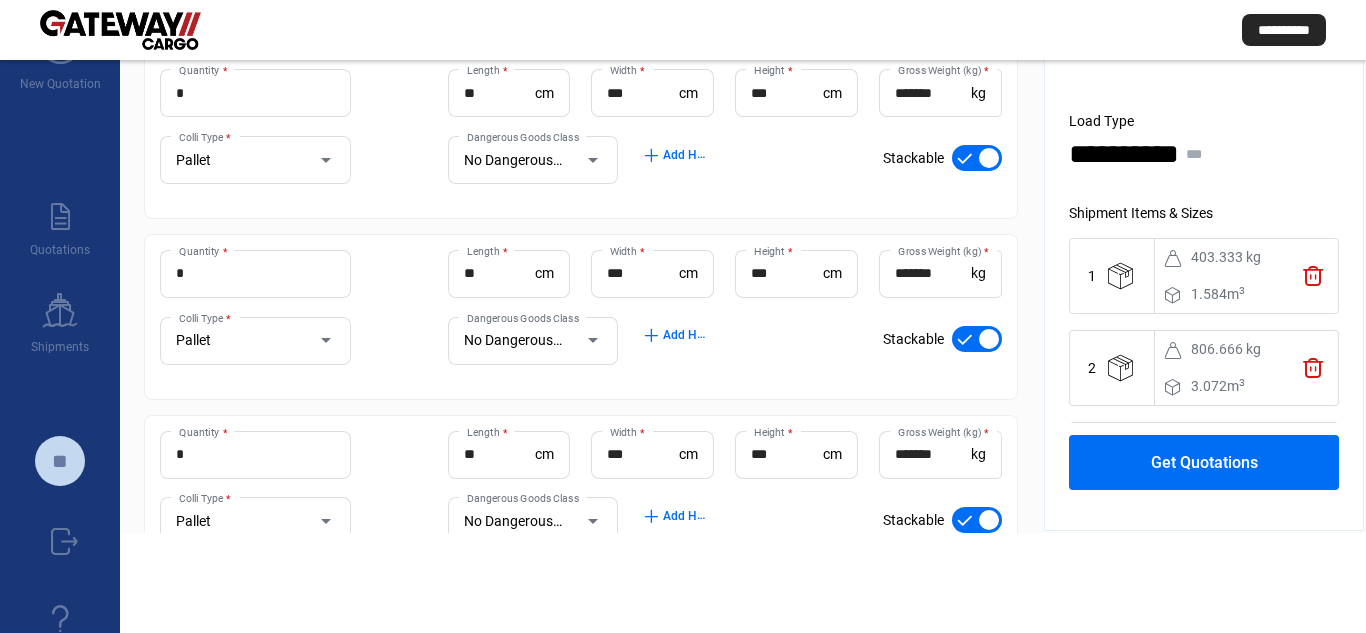 click on "Get Quotations" 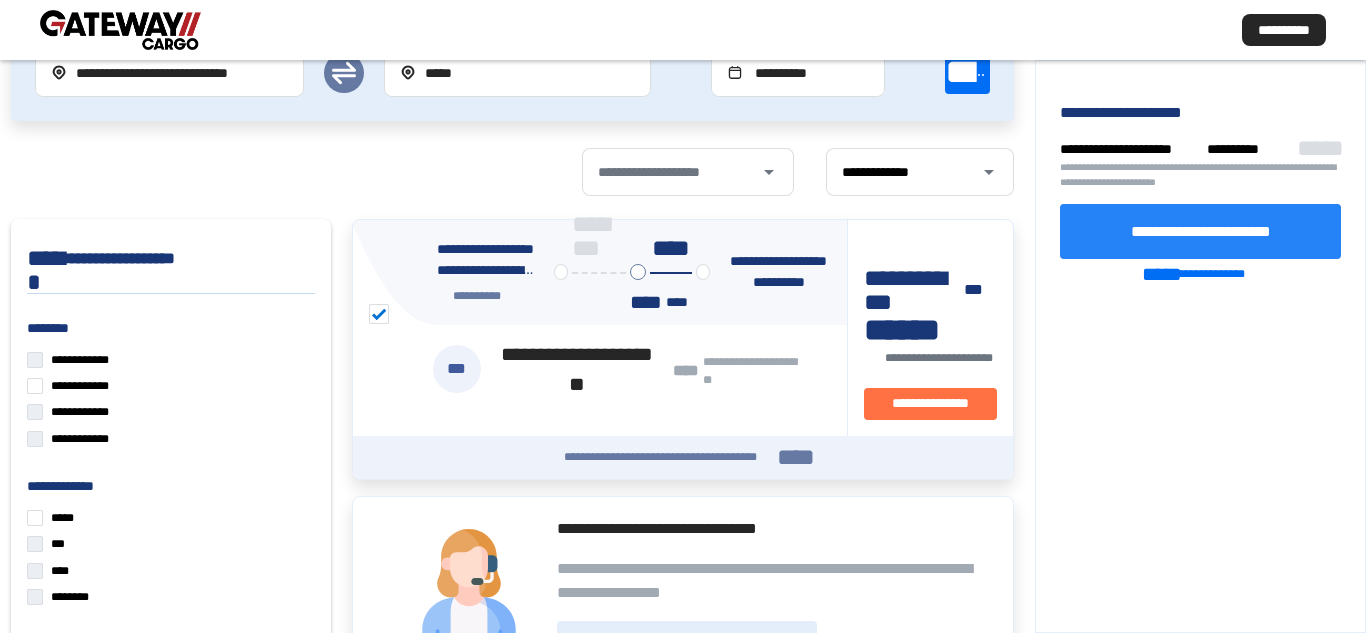 click on "**********" 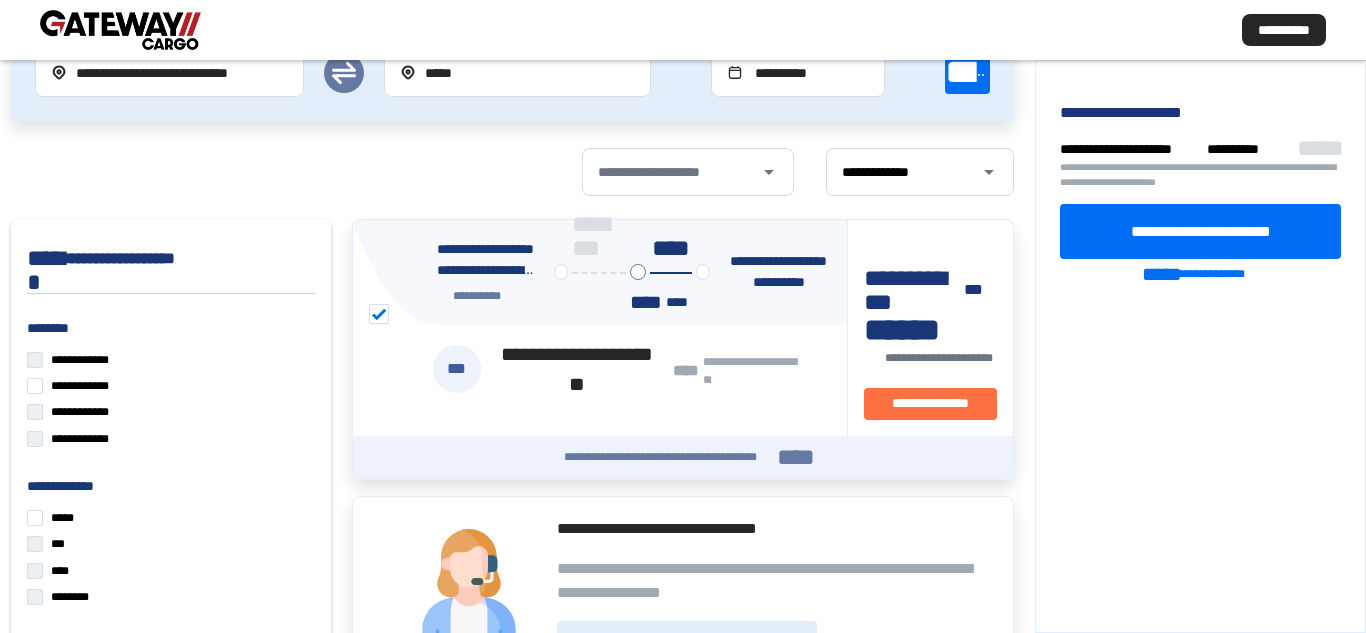 click at bounding box center [120, 30] 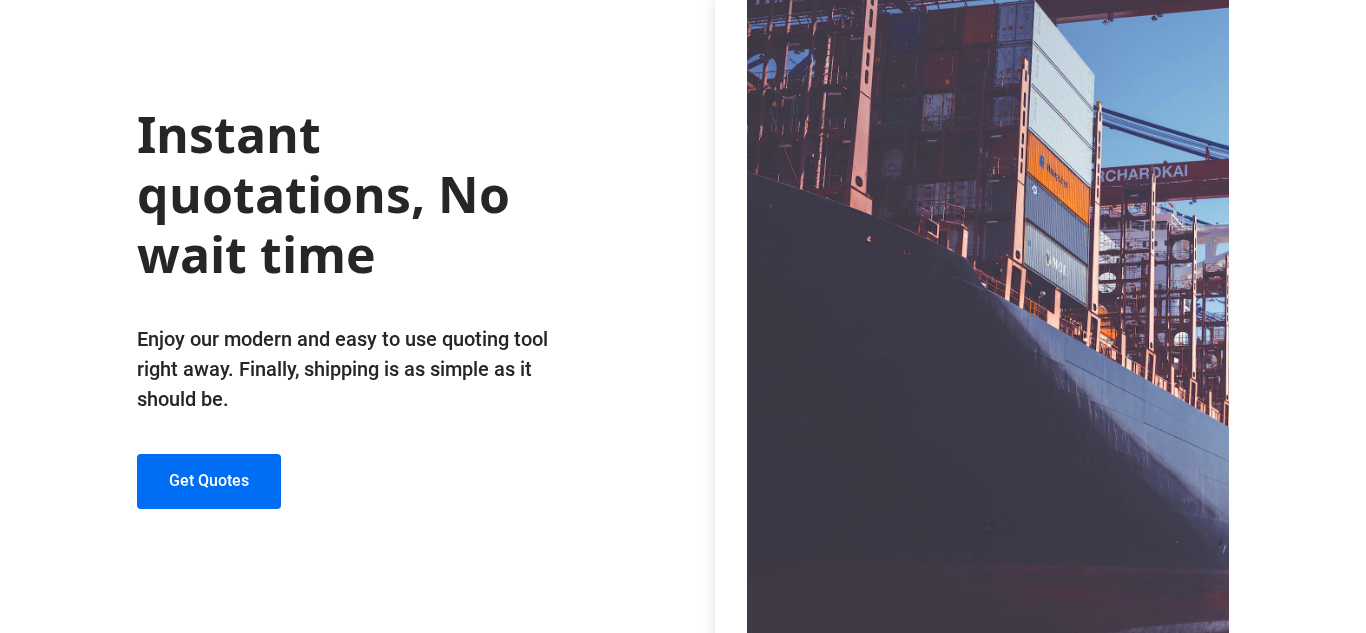 scroll, scrollTop: 125, scrollLeft: 0, axis: vertical 